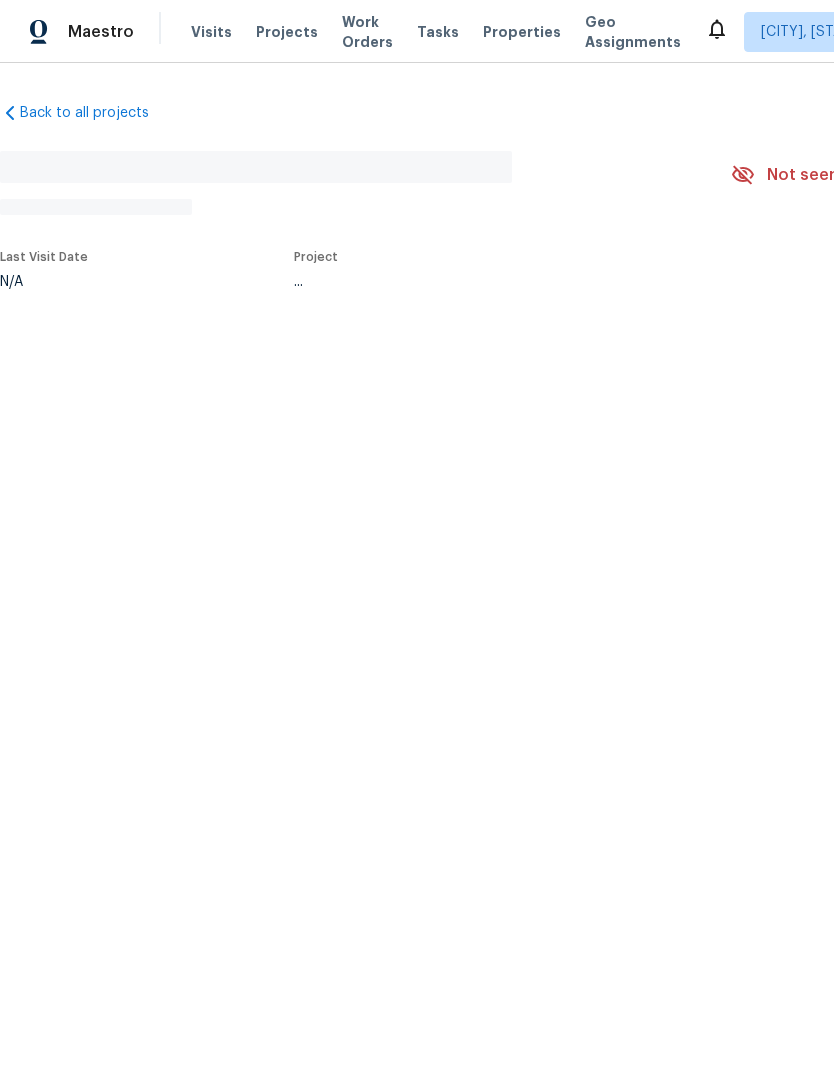 scroll, scrollTop: 0, scrollLeft: 0, axis: both 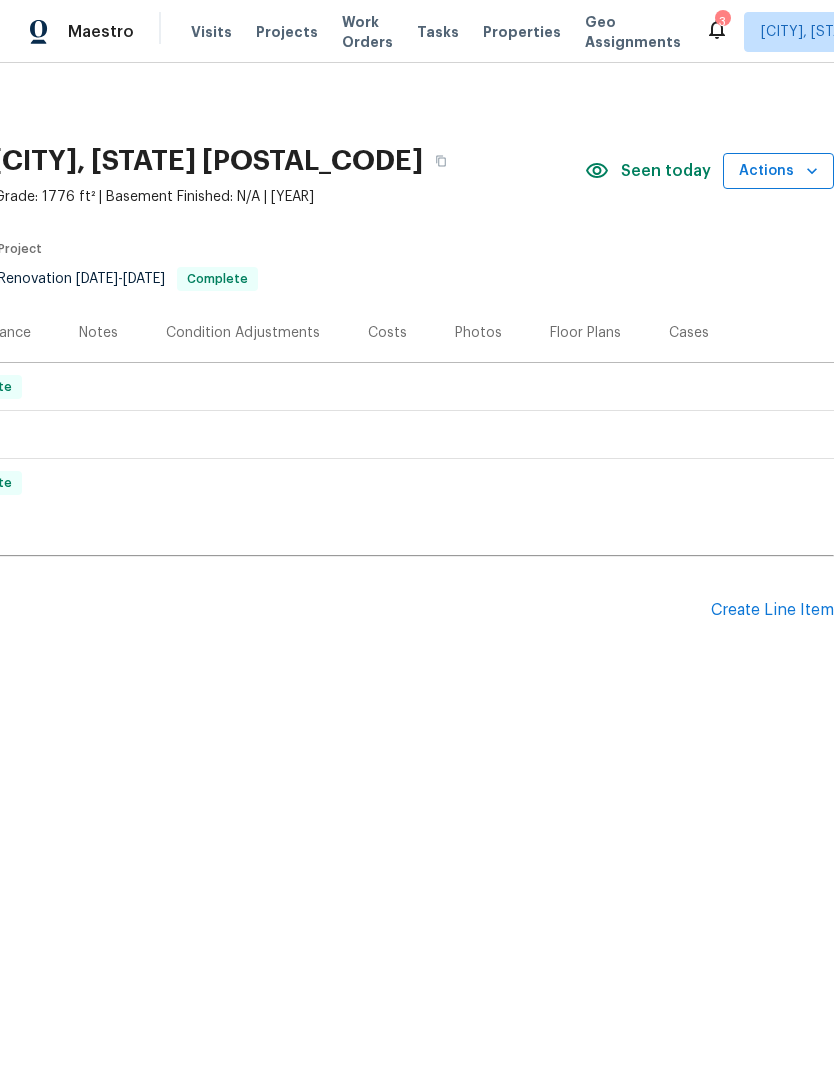 click on "Actions" at bounding box center (778, 171) 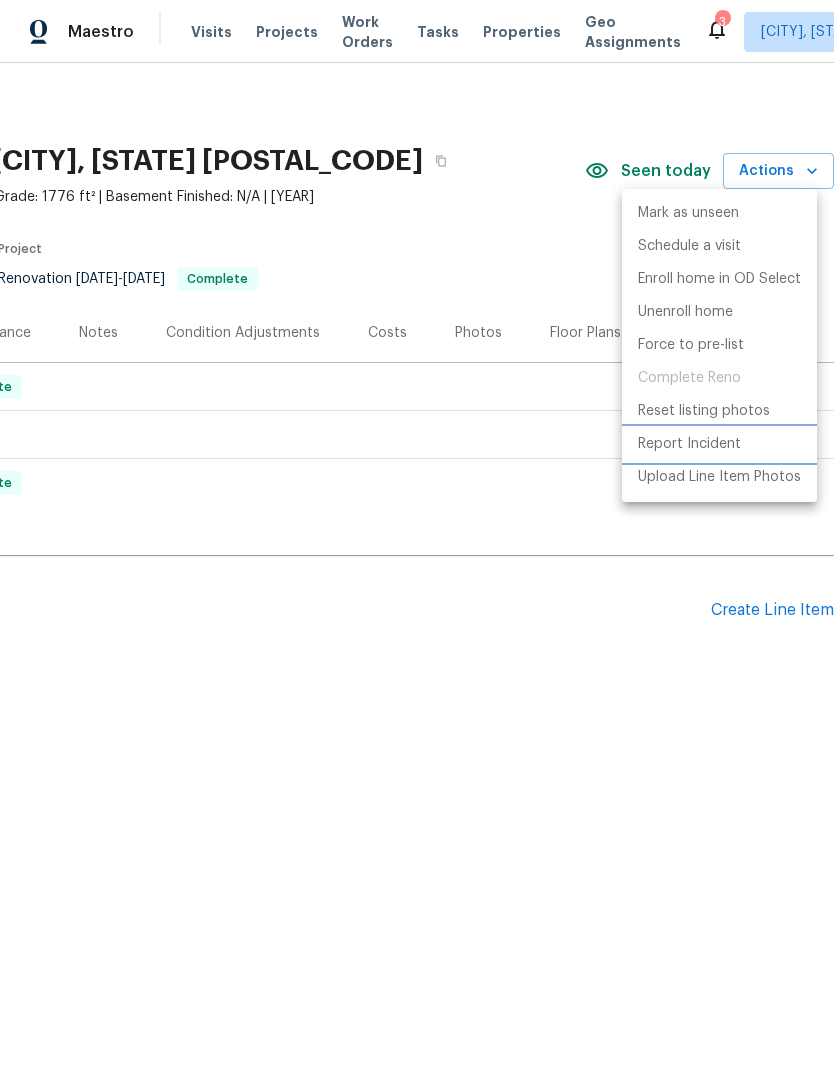 click on "Report Incident" at bounding box center [689, 444] 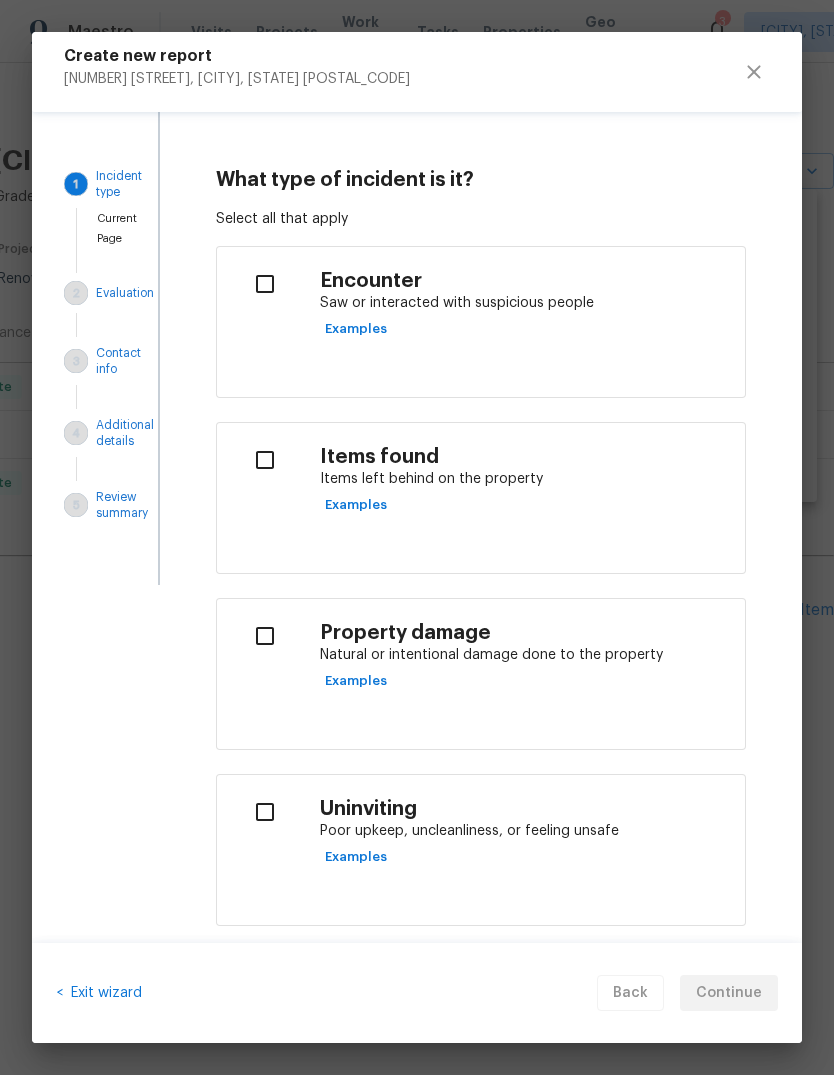 click at bounding box center [264, 812] 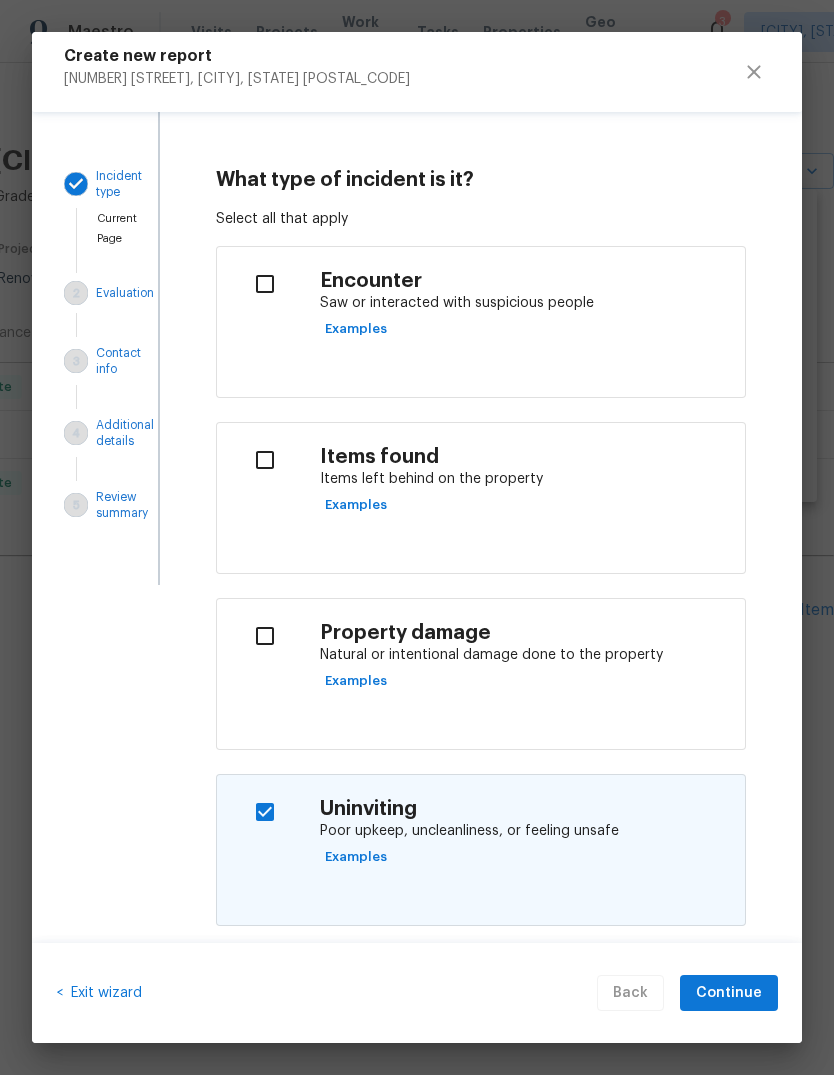 click at bounding box center (264, 812) 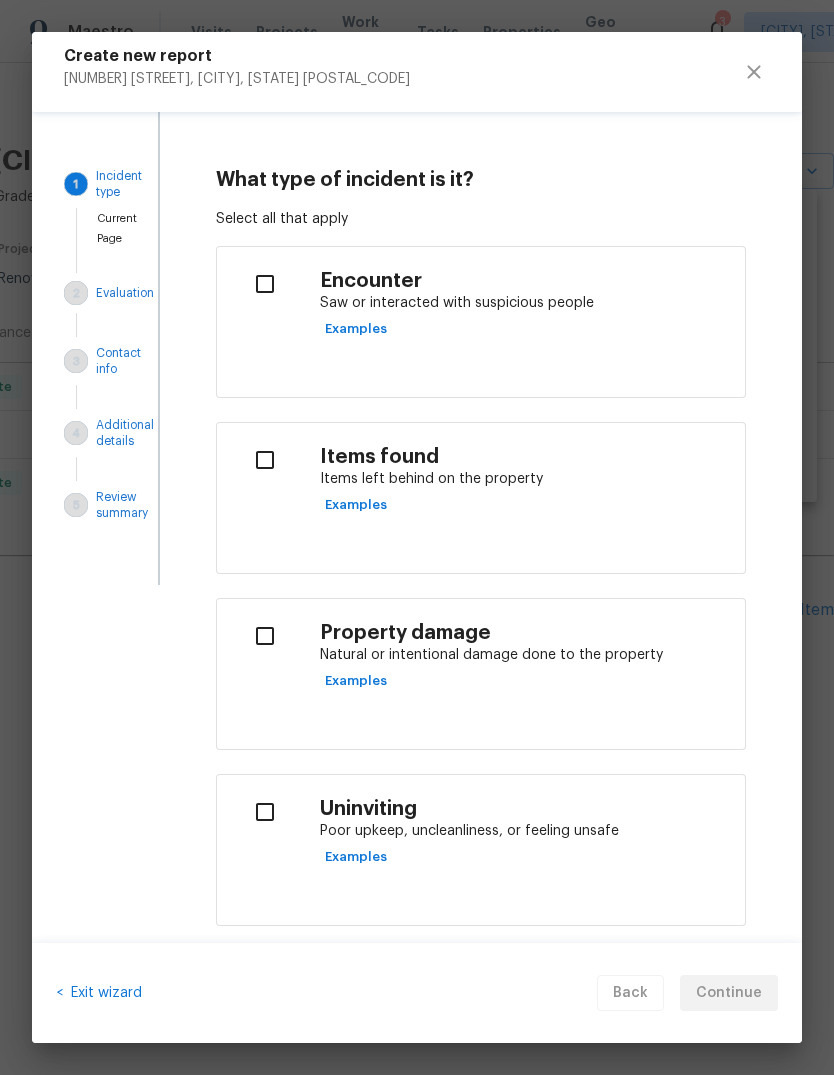 click at bounding box center (264, 284) 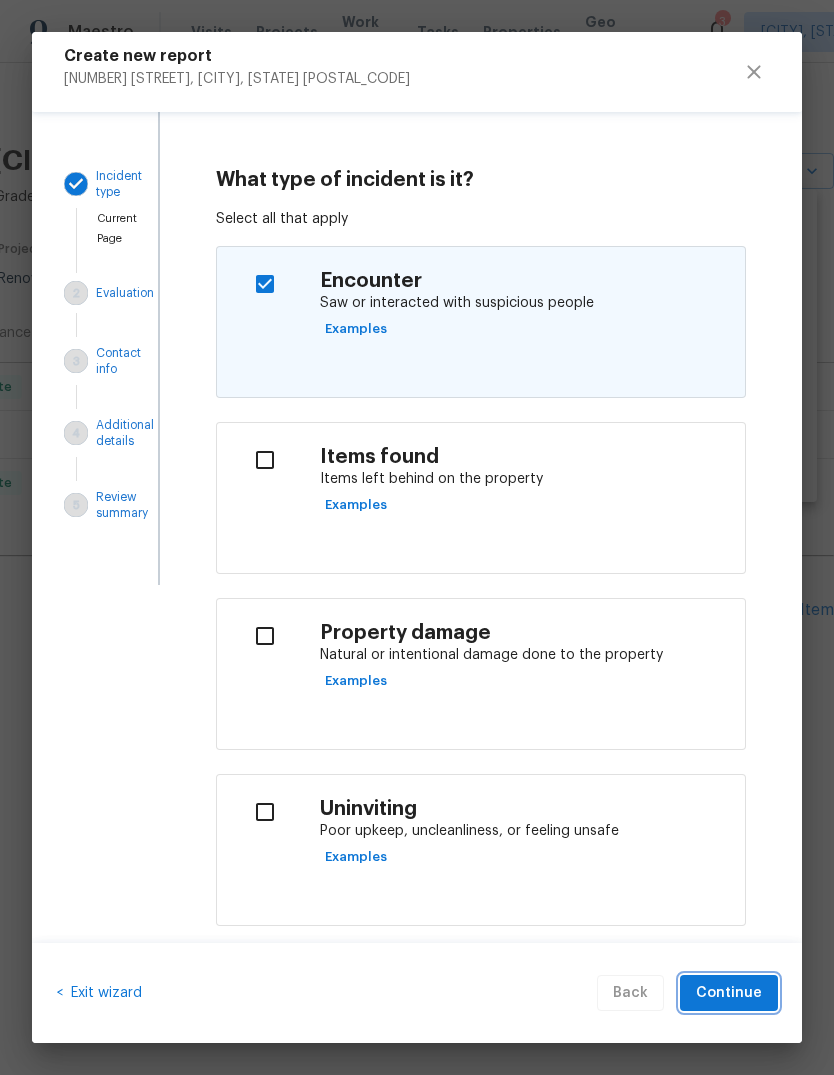 click on "Continue" at bounding box center (729, 993) 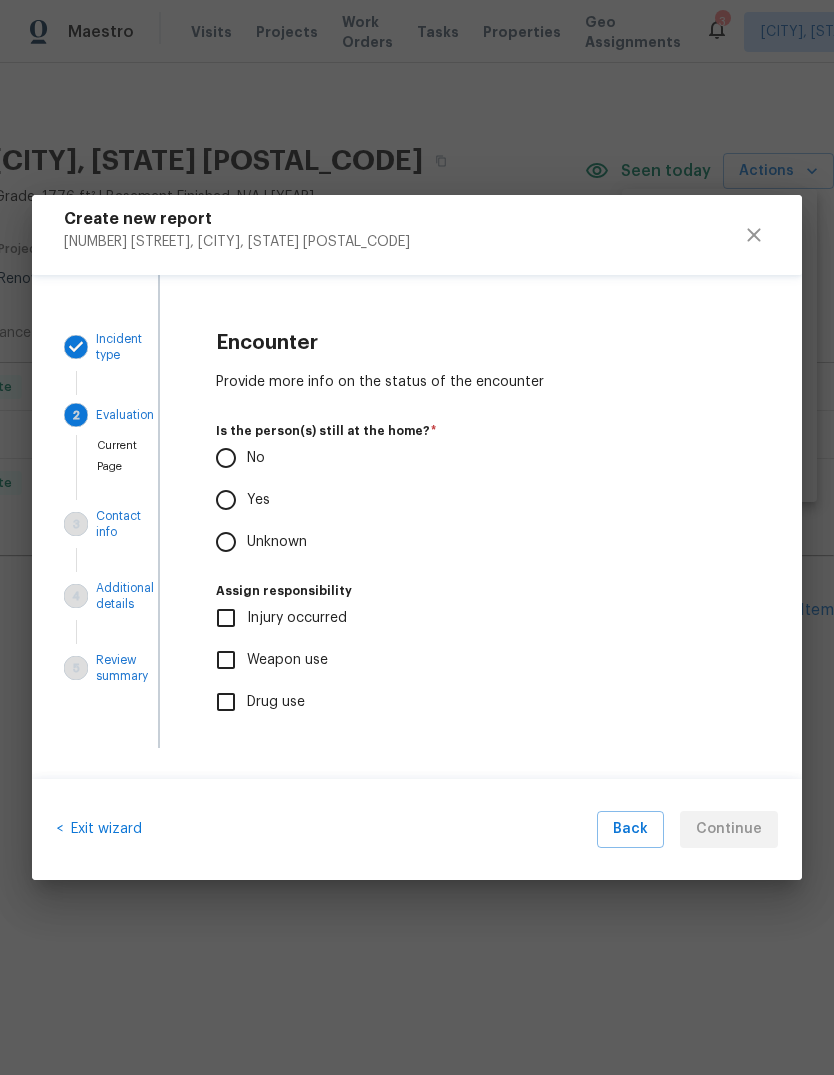 click on "No" at bounding box center [226, 458] 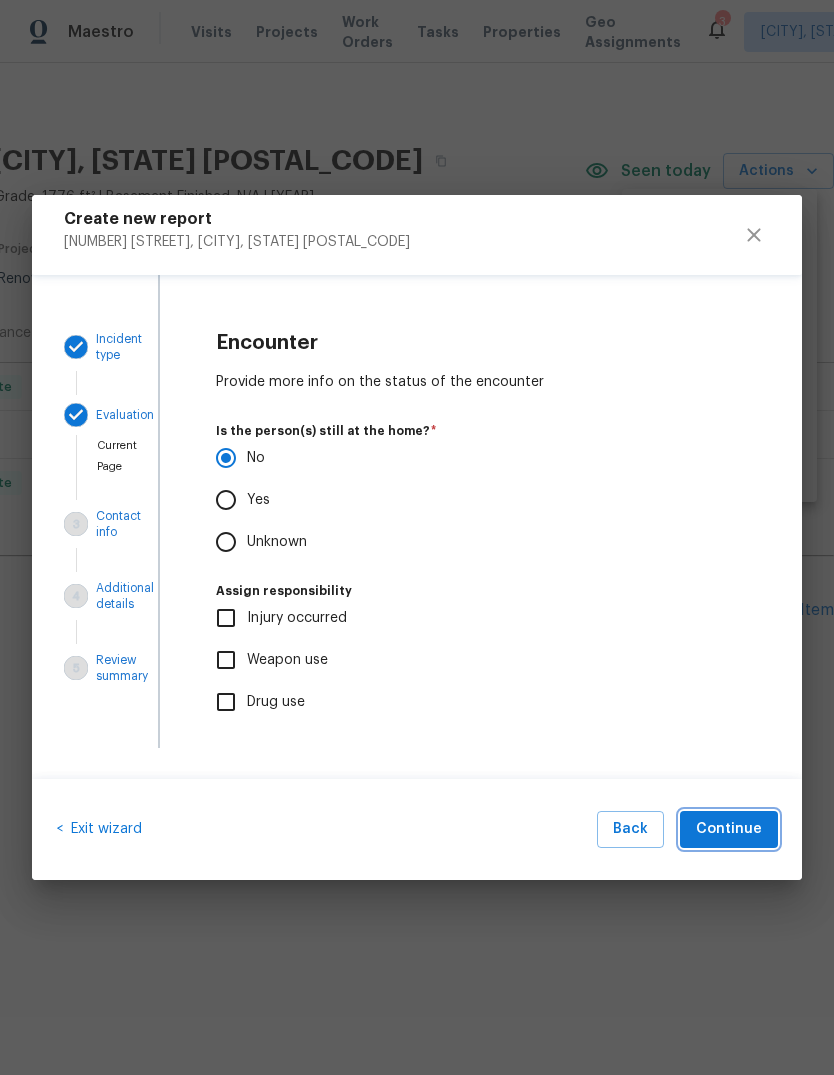 click on "Continue" at bounding box center [729, 829] 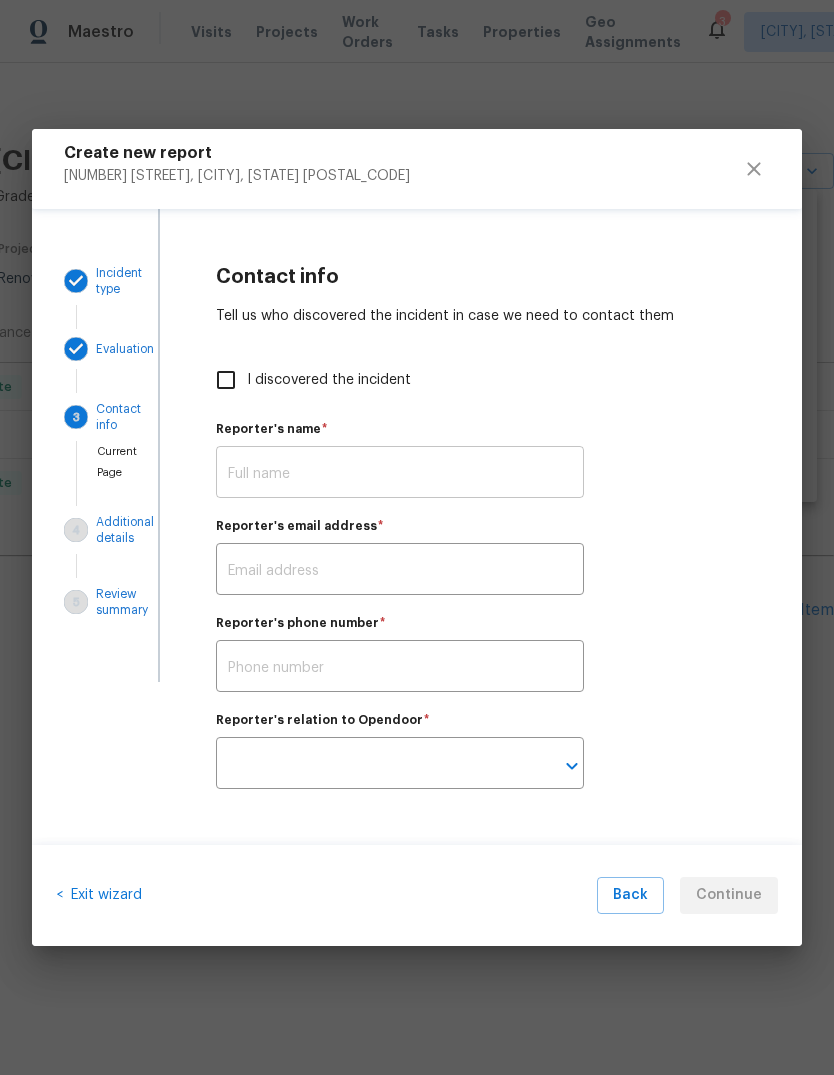 click at bounding box center [400, 474] 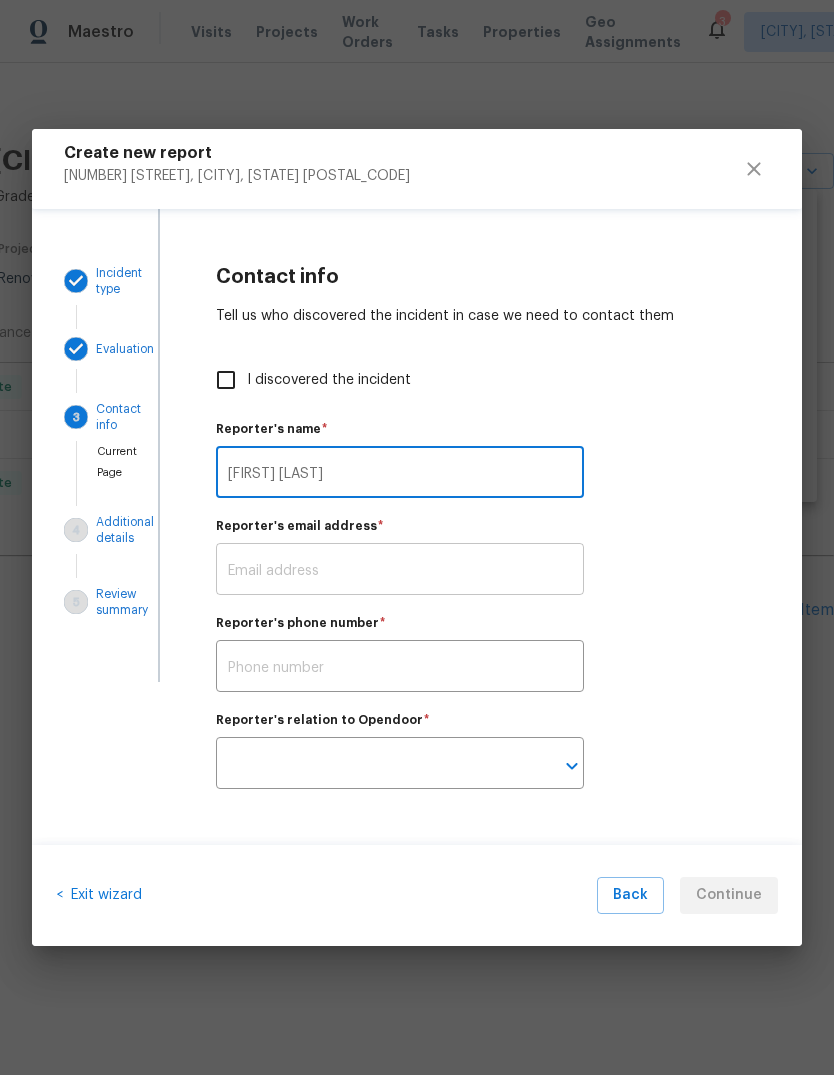 type on "[FIRST] [LAST]" 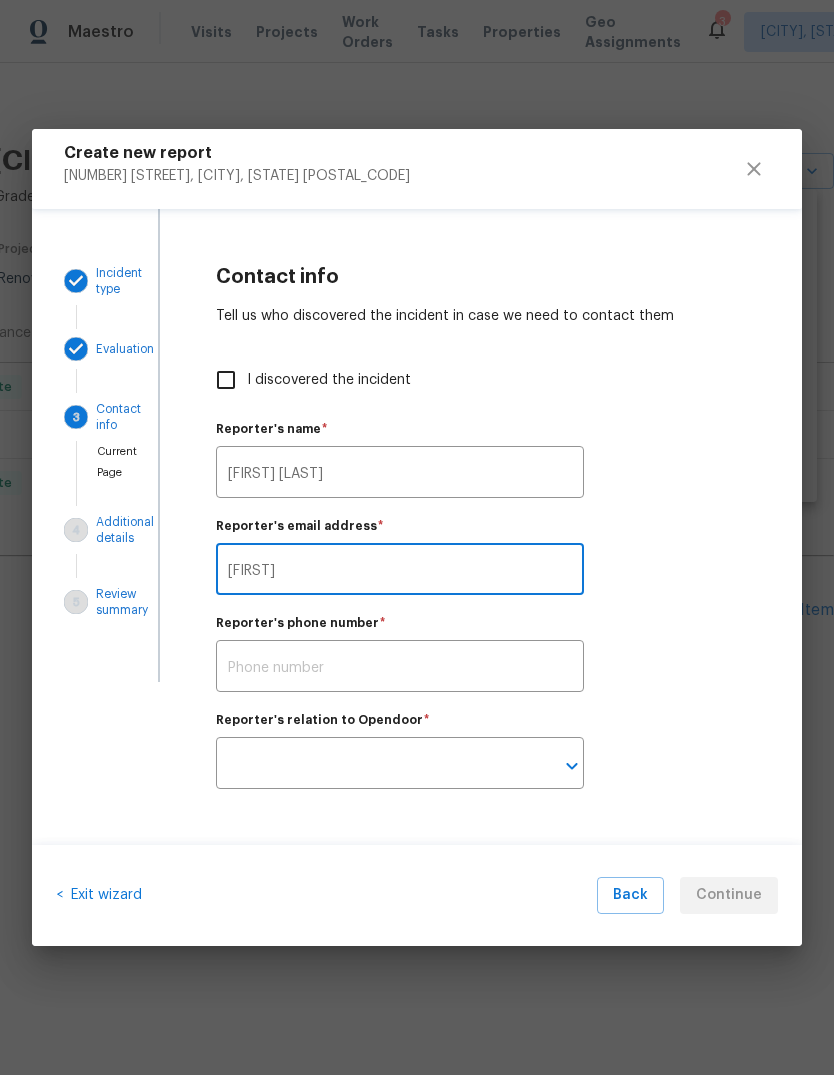 type on "[EMAIL]" 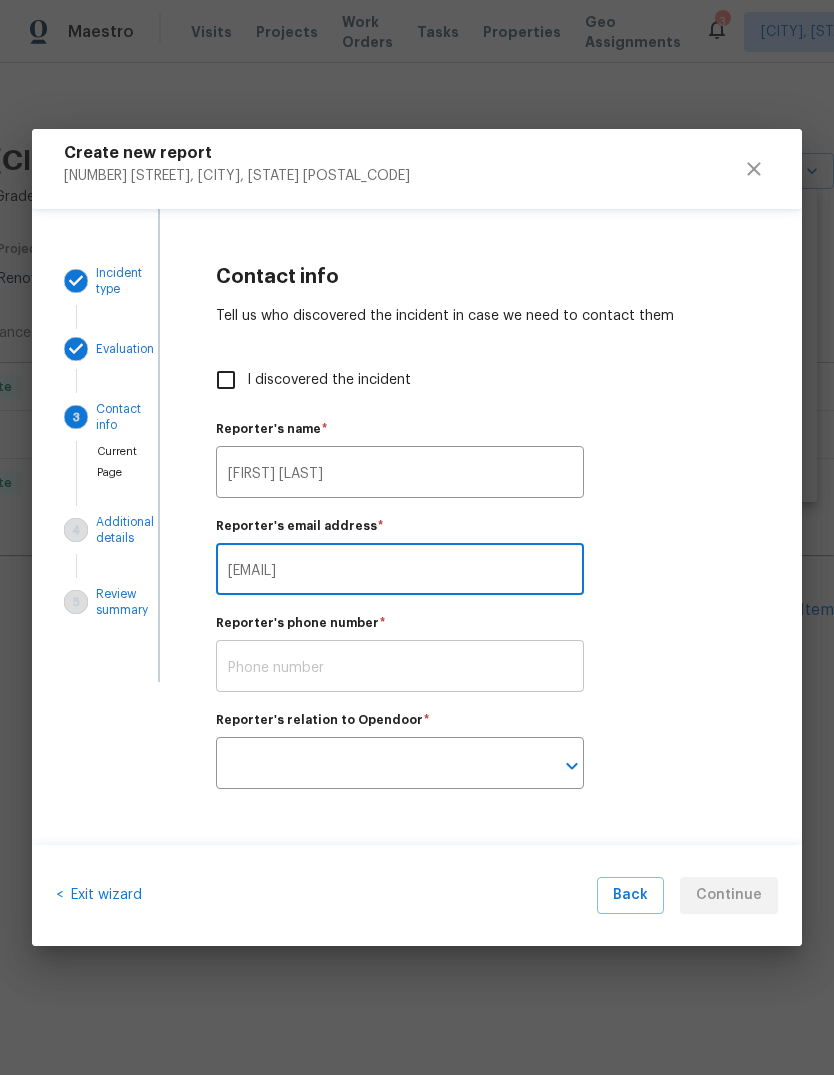 click at bounding box center [400, 668] 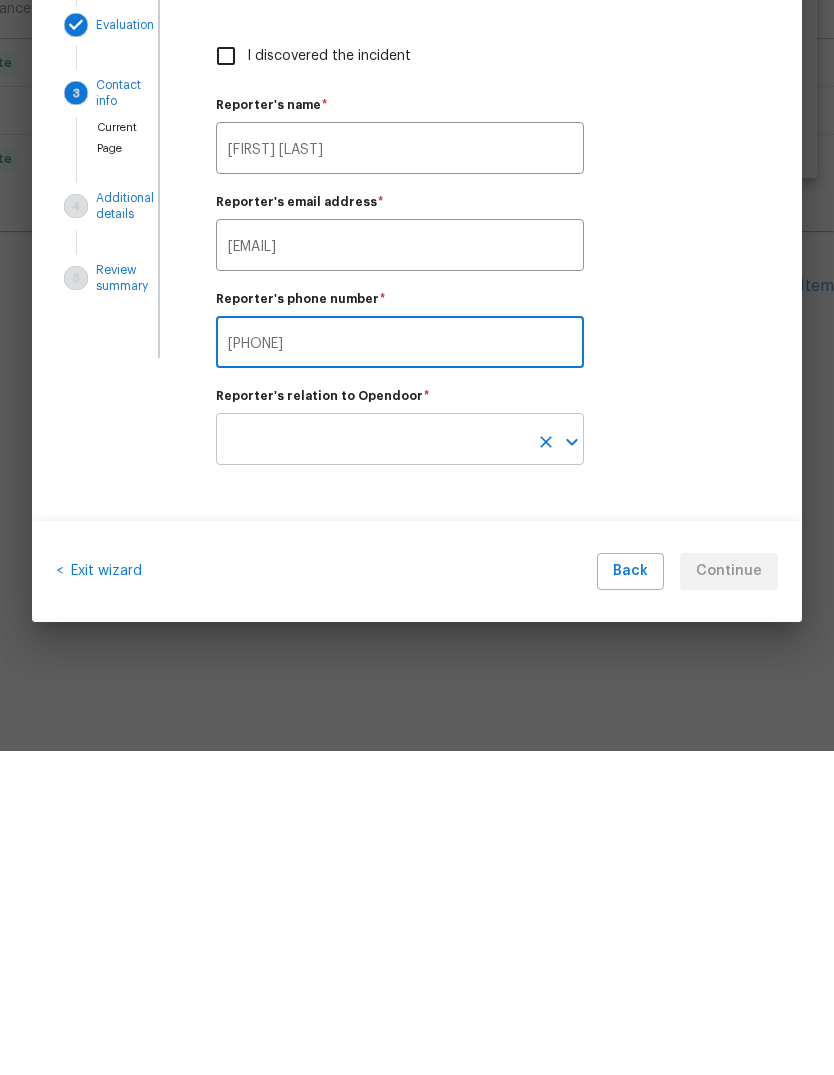 type on "[PHONE]" 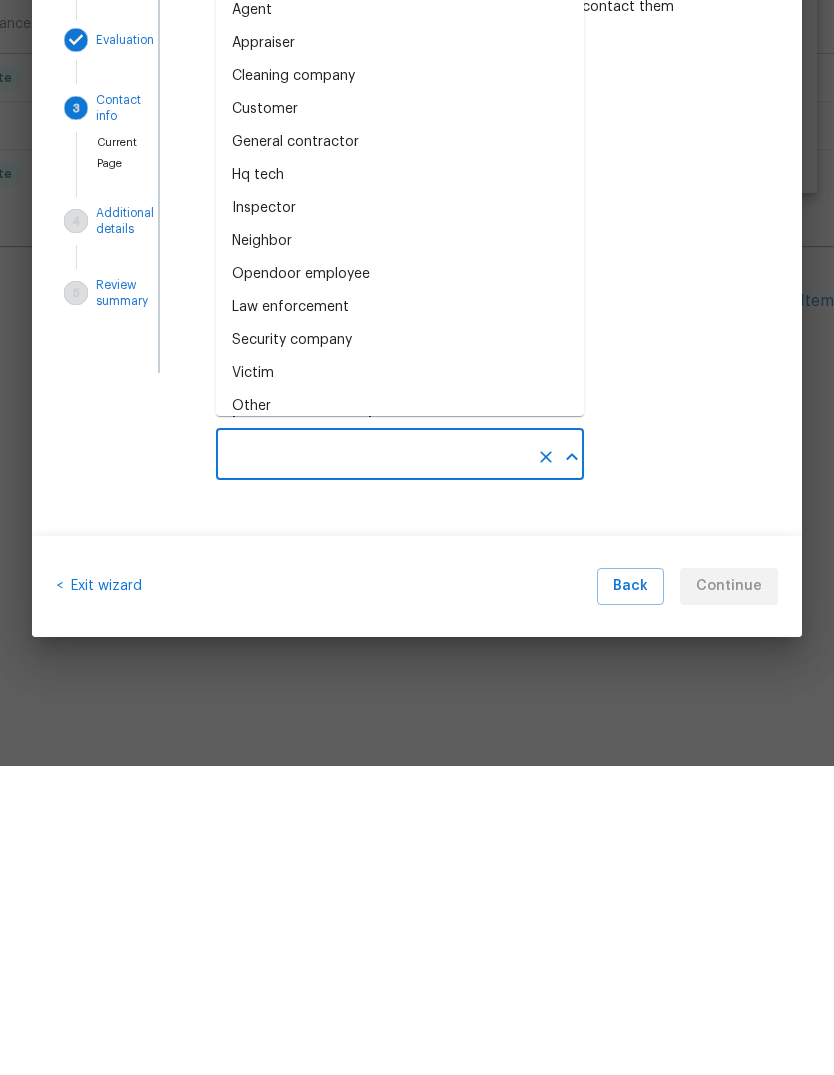 scroll, scrollTop: 0, scrollLeft: 0, axis: both 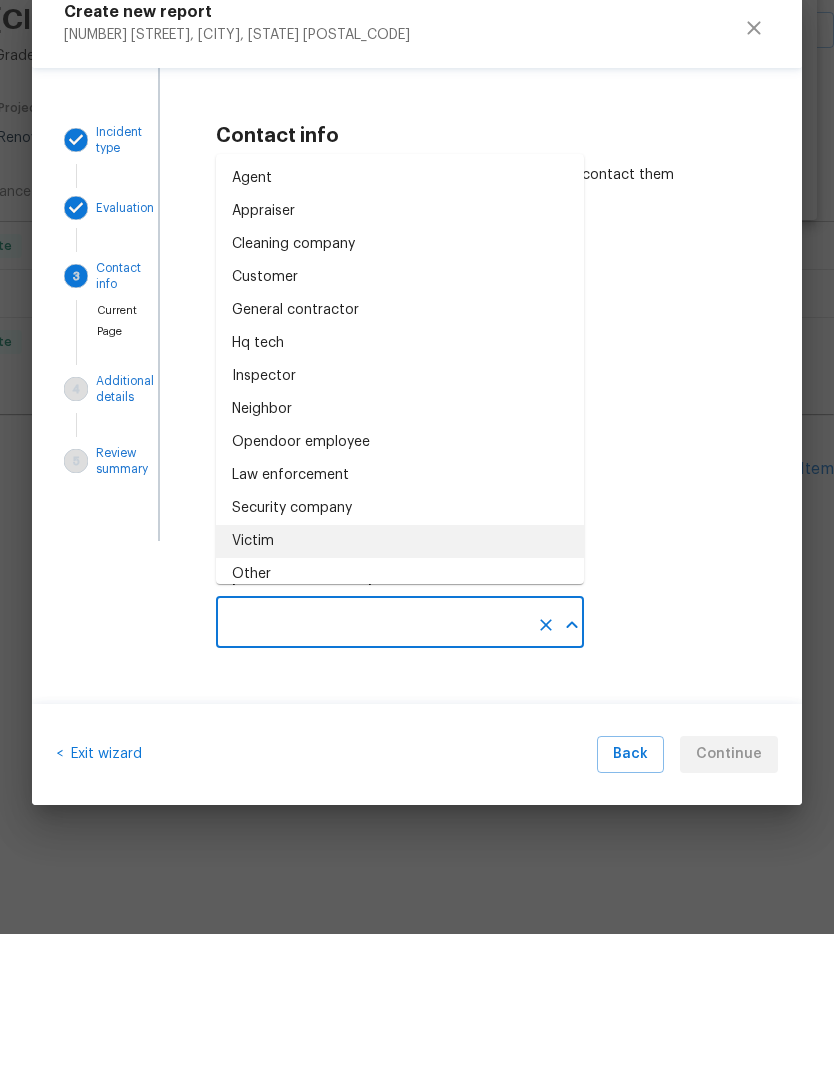 click on "Victim" at bounding box center [253, 682] 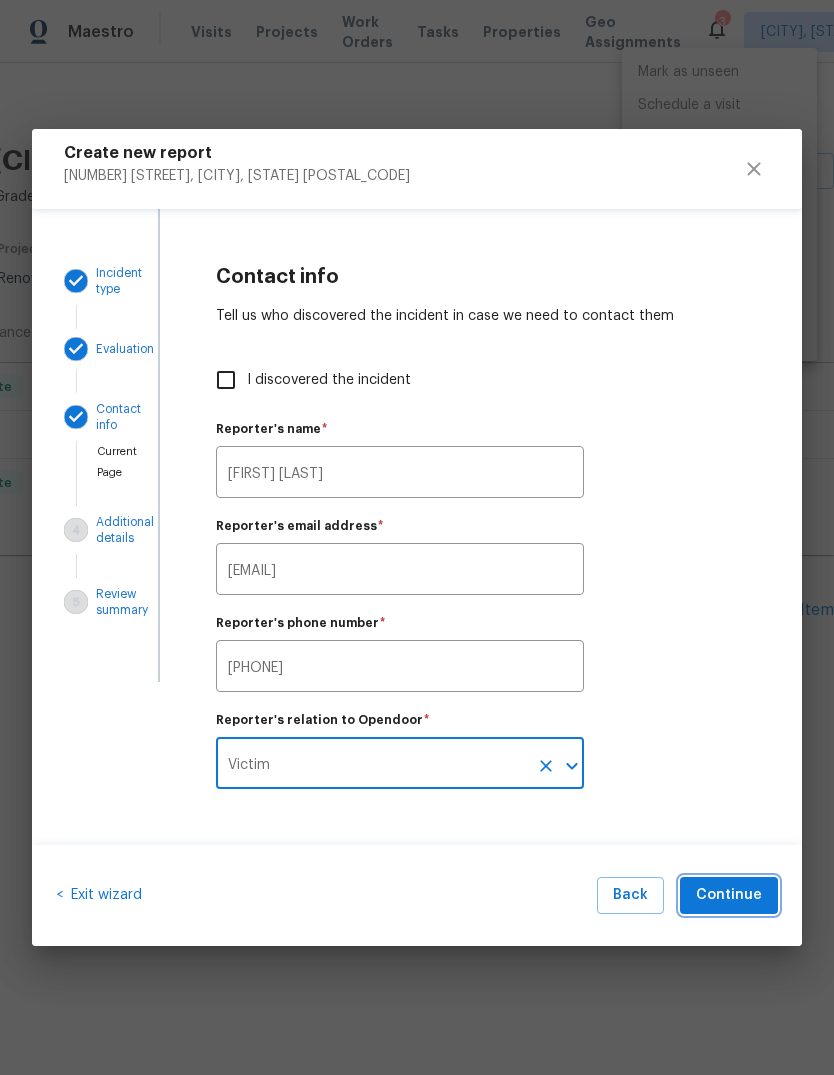 click on "Continue" at bounding box center (729, 895) 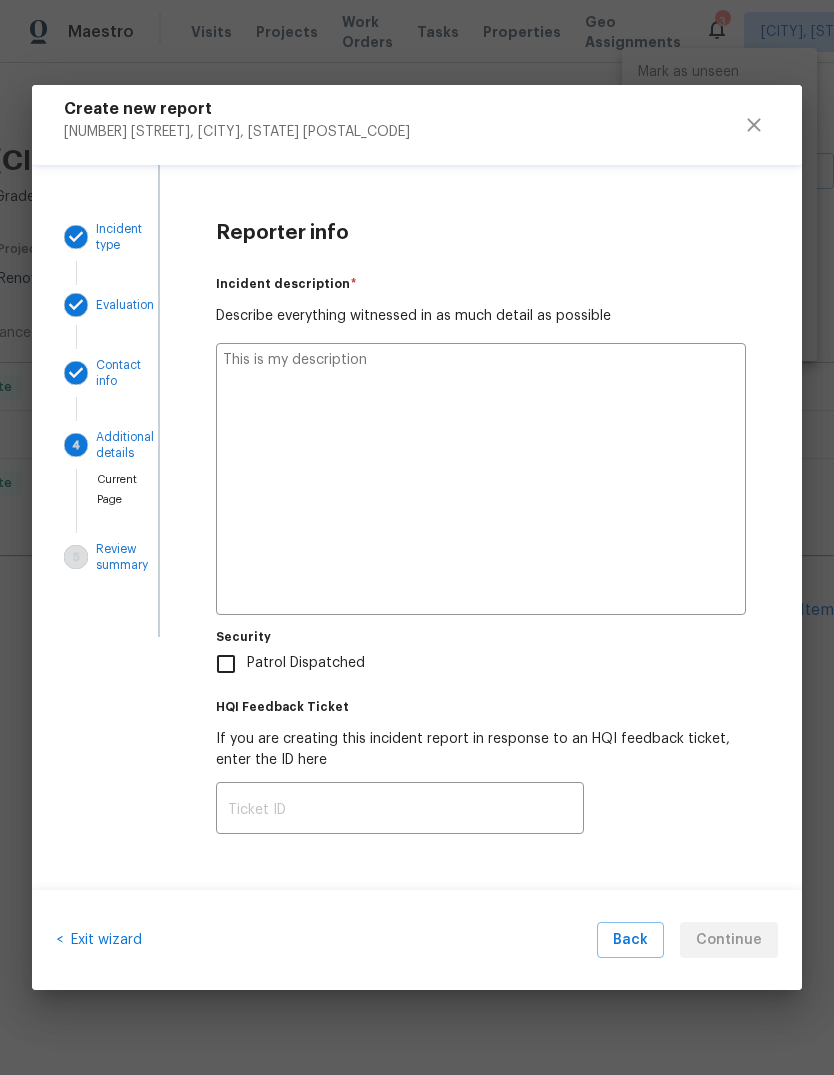 click at bounding box center (481, 479) 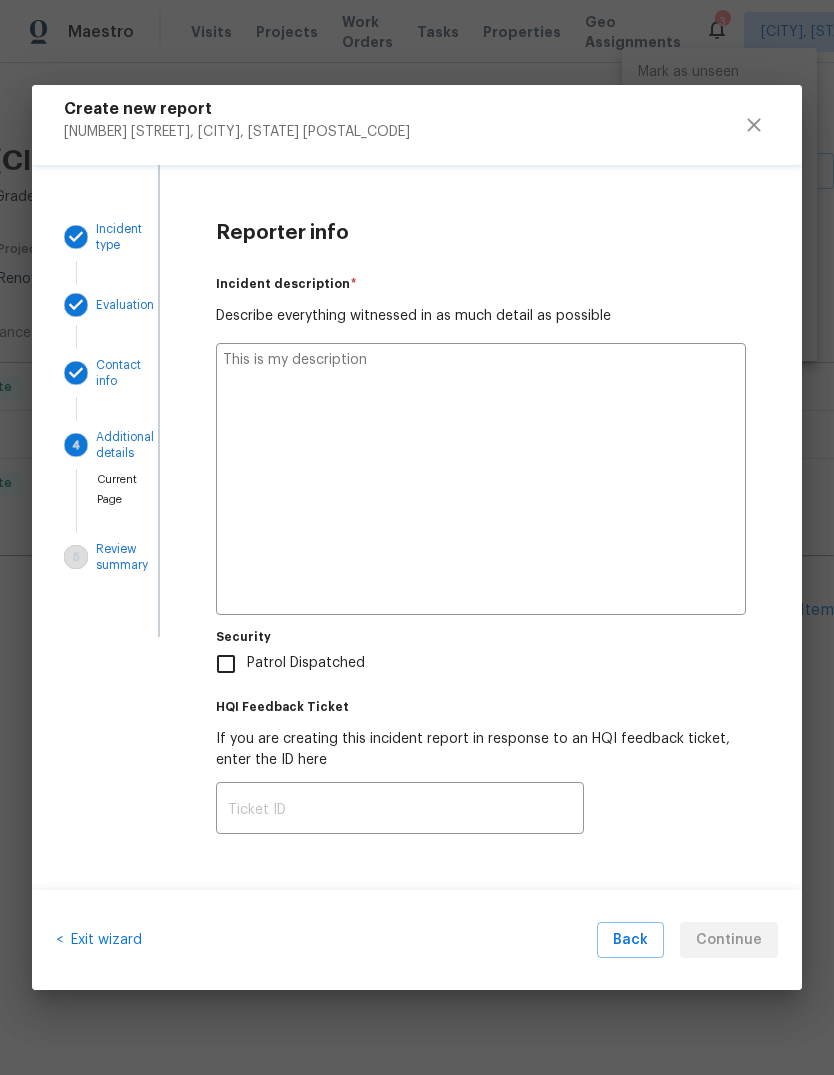 click at bounding box center [481, 479] 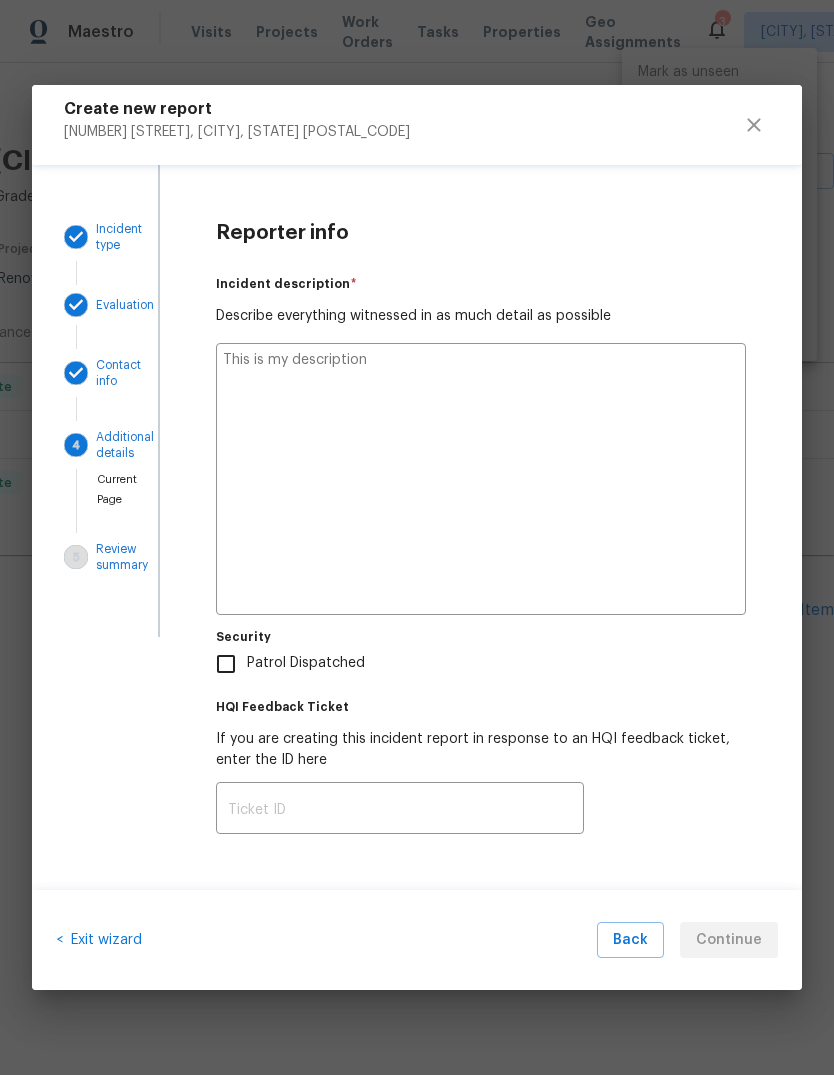 click at bounding box center [481, 479] 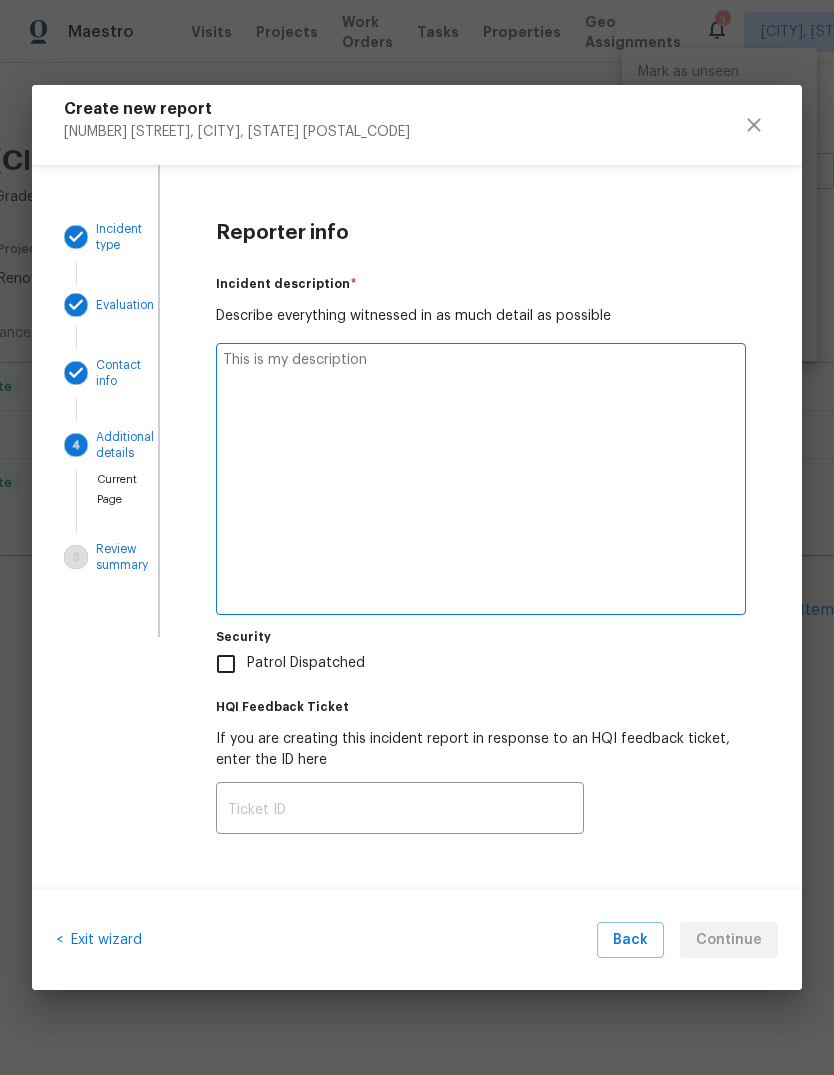 click on "Patrol Dispatched" at bounding box center [389, 664] 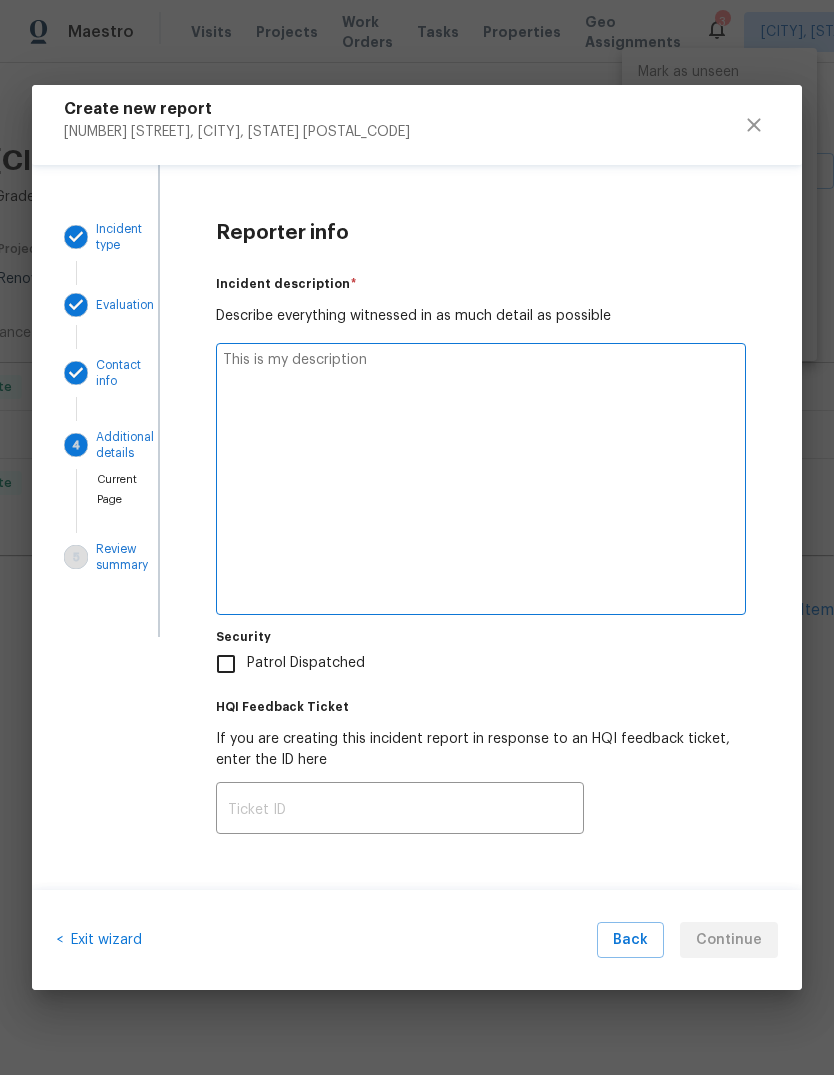click on "Patrol Dispatched" at bounding box center (226, 664) 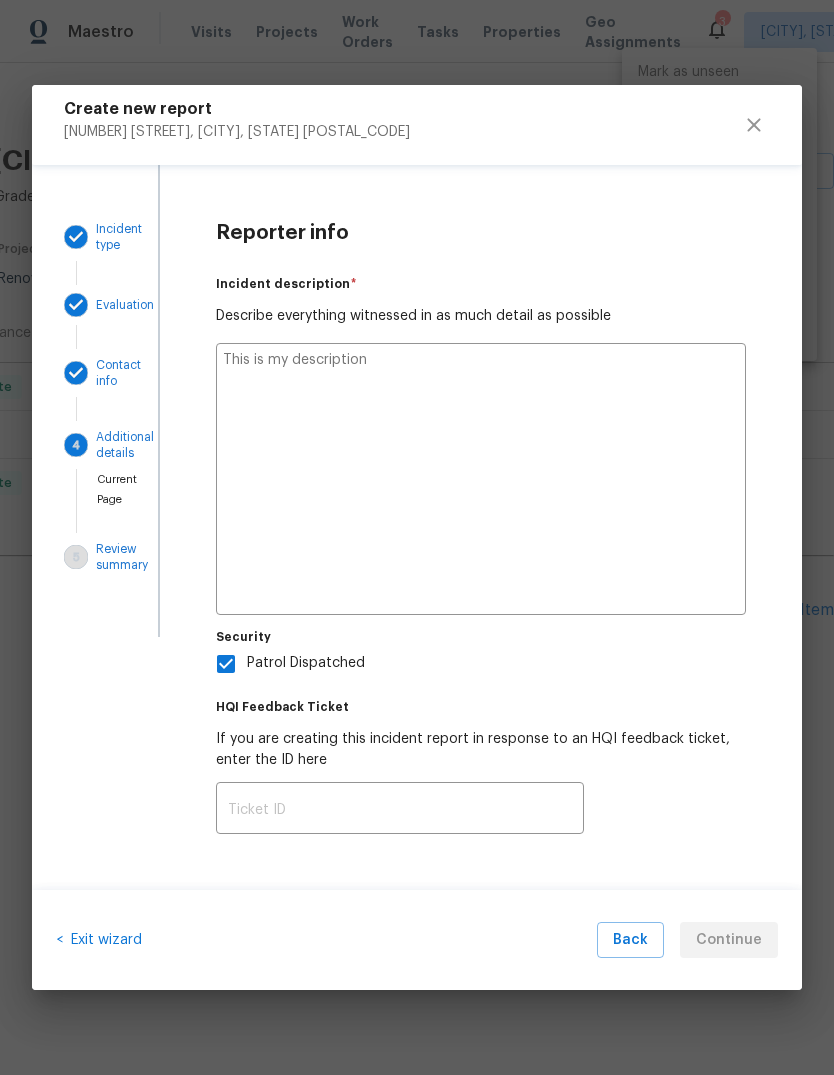 click at bounding box center (481, 479) 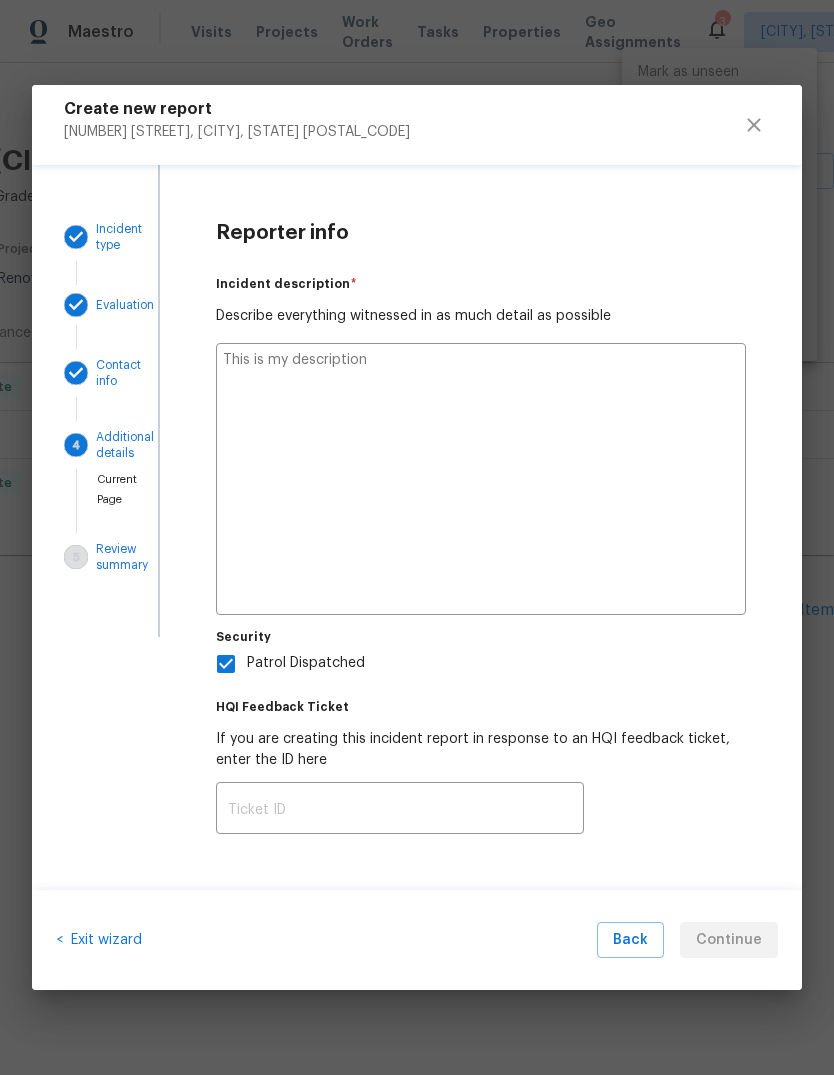 type on "Rec" 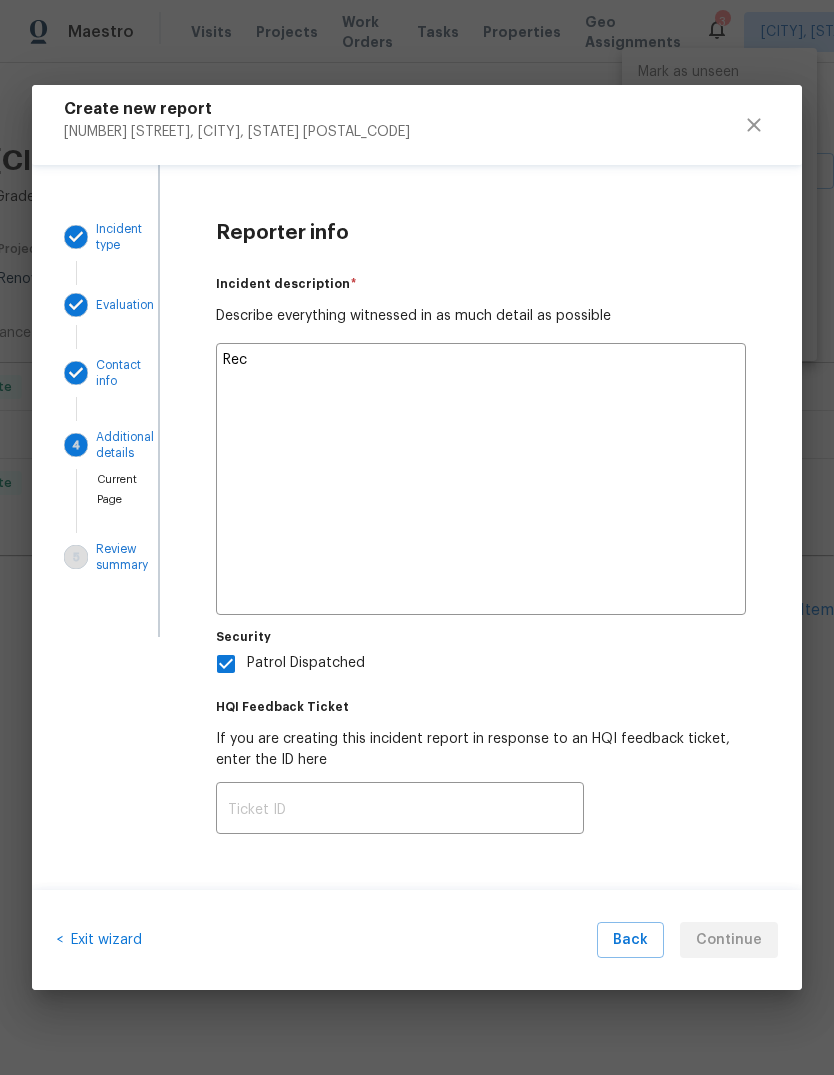 type on "x" 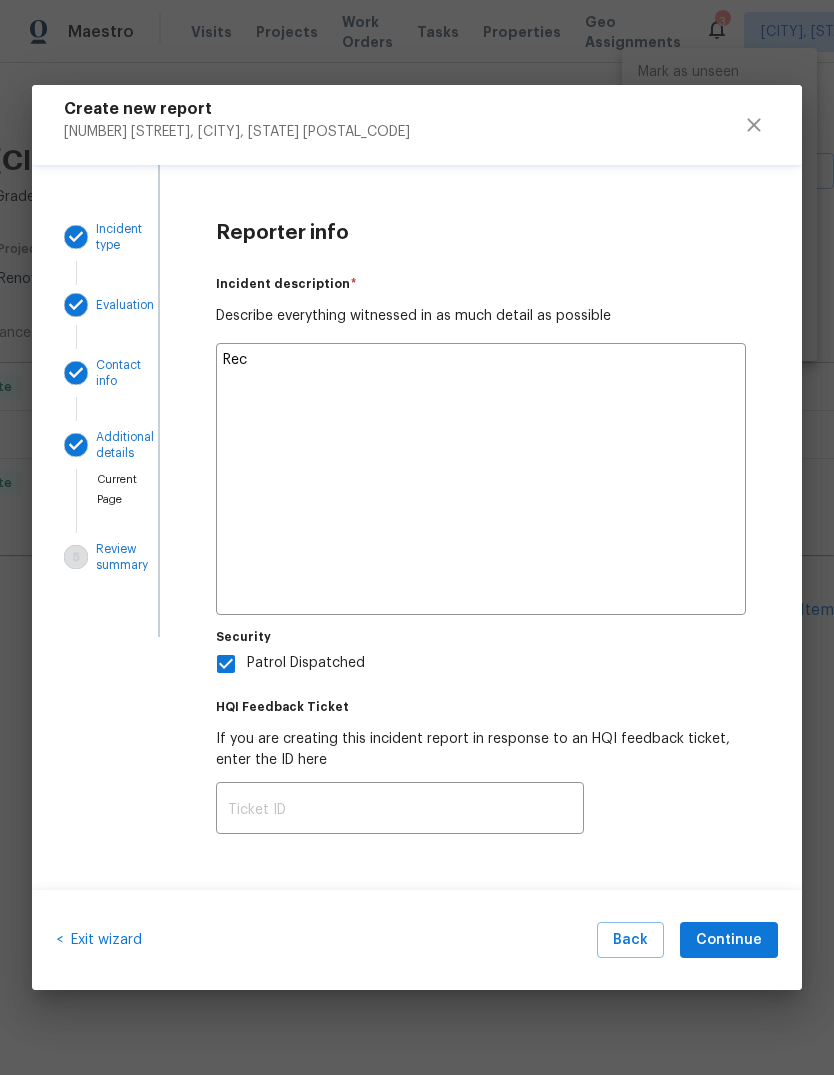 type on "Receive" 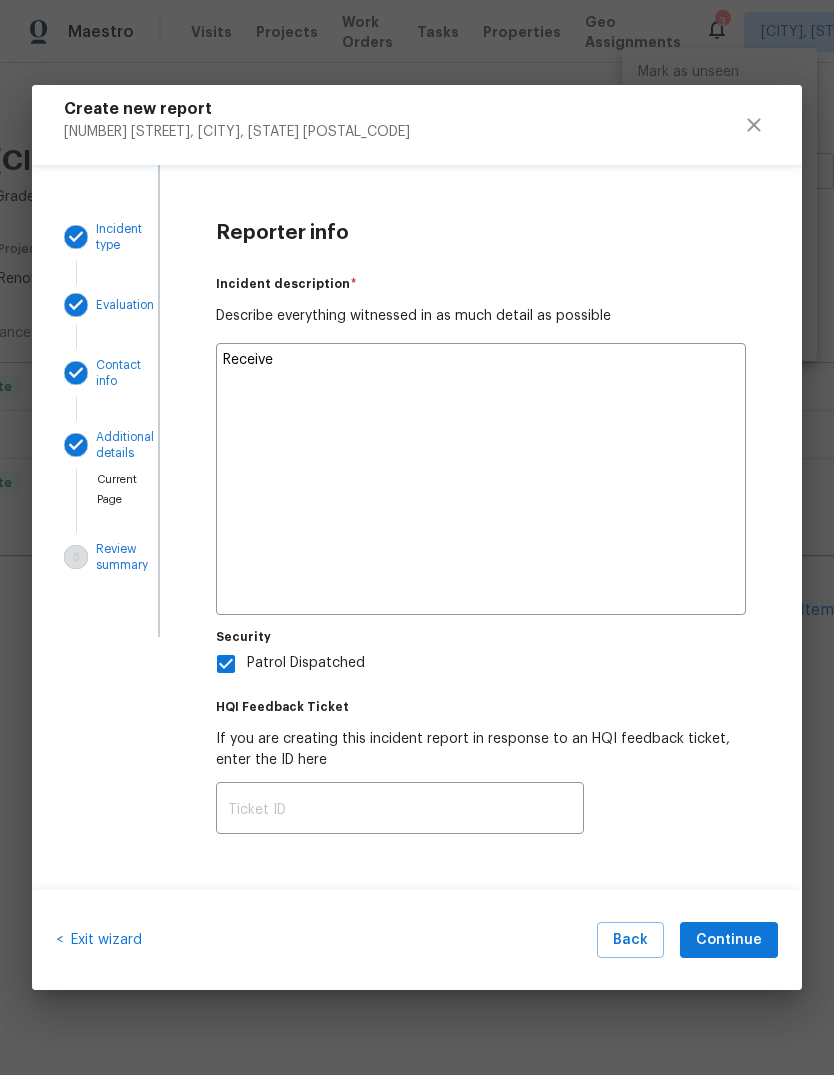 type on "x" 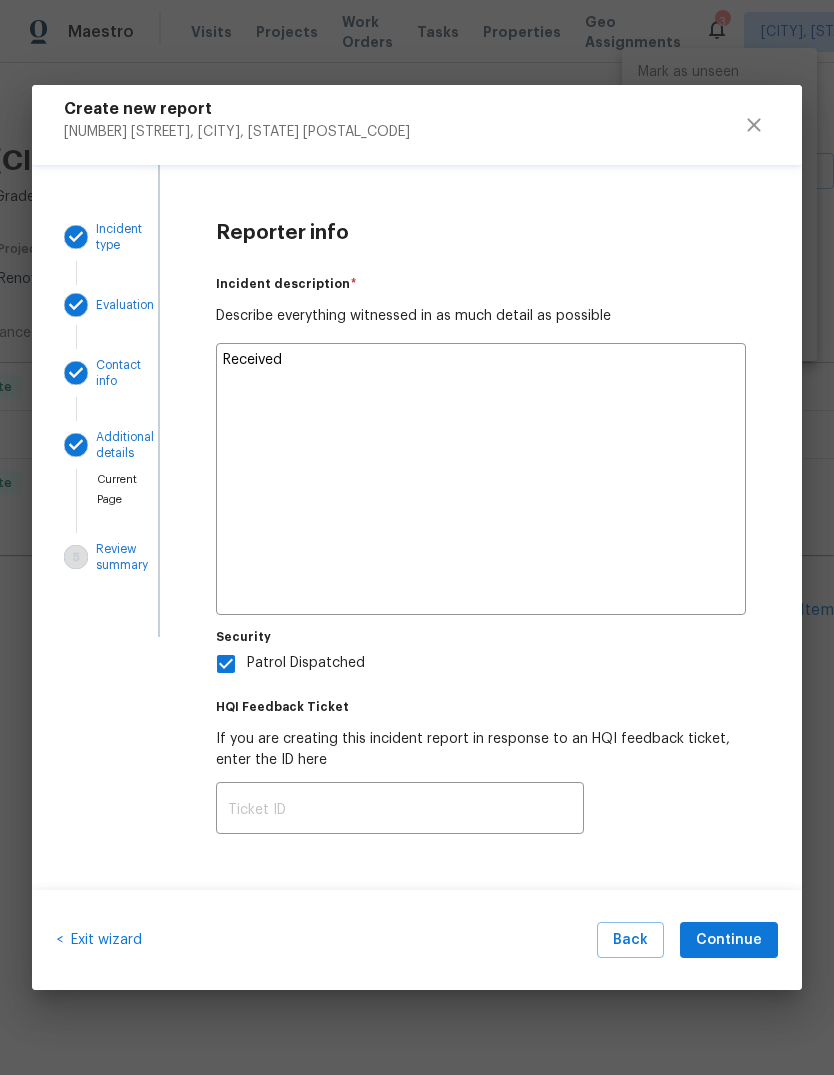 type on "x" 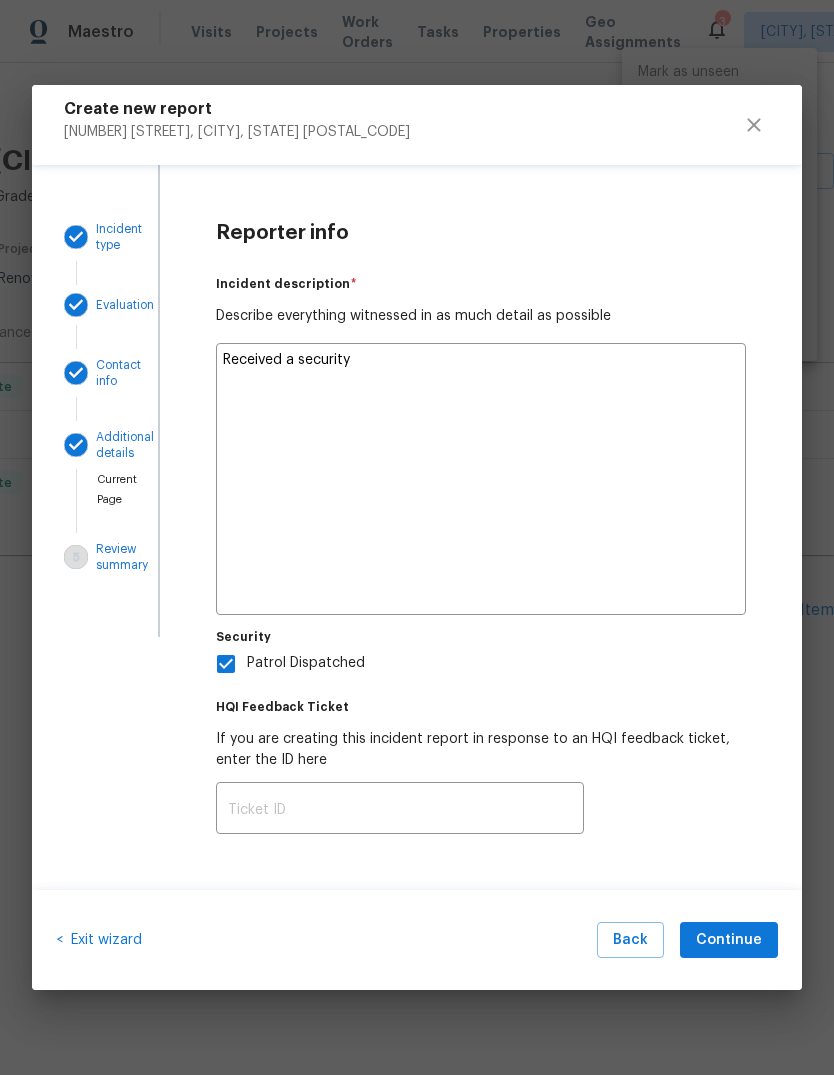 type on "x" 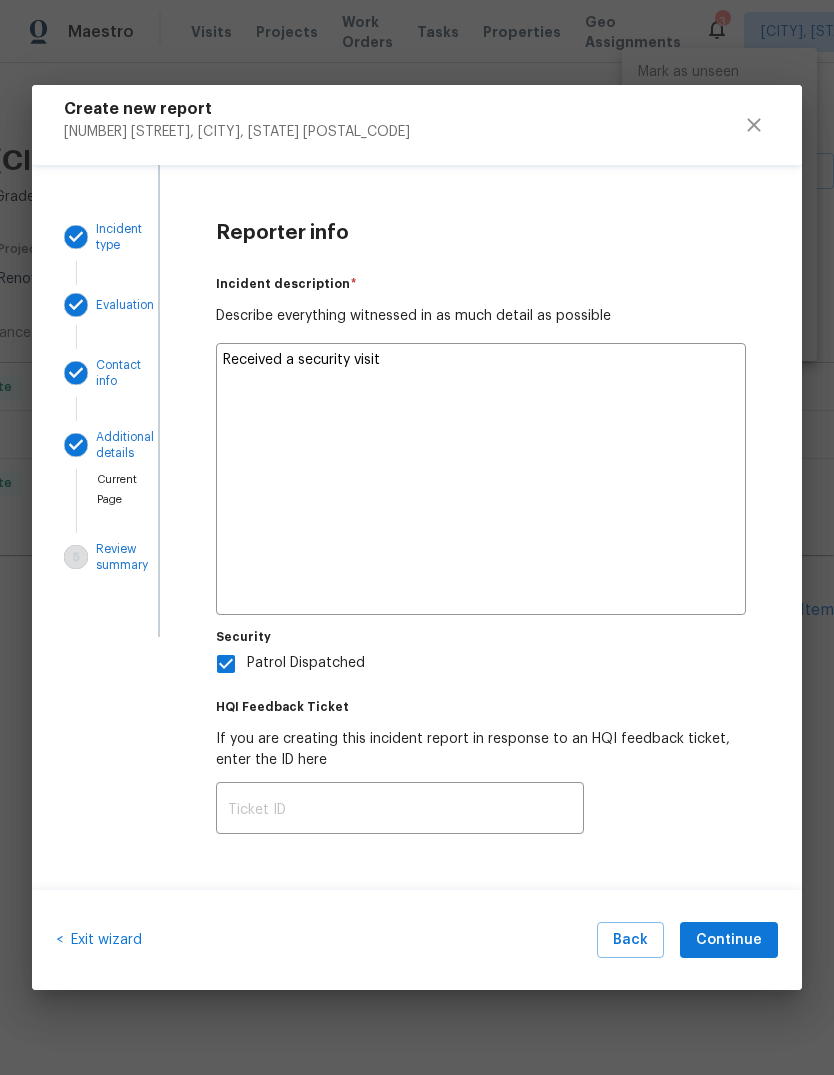 type on "x" 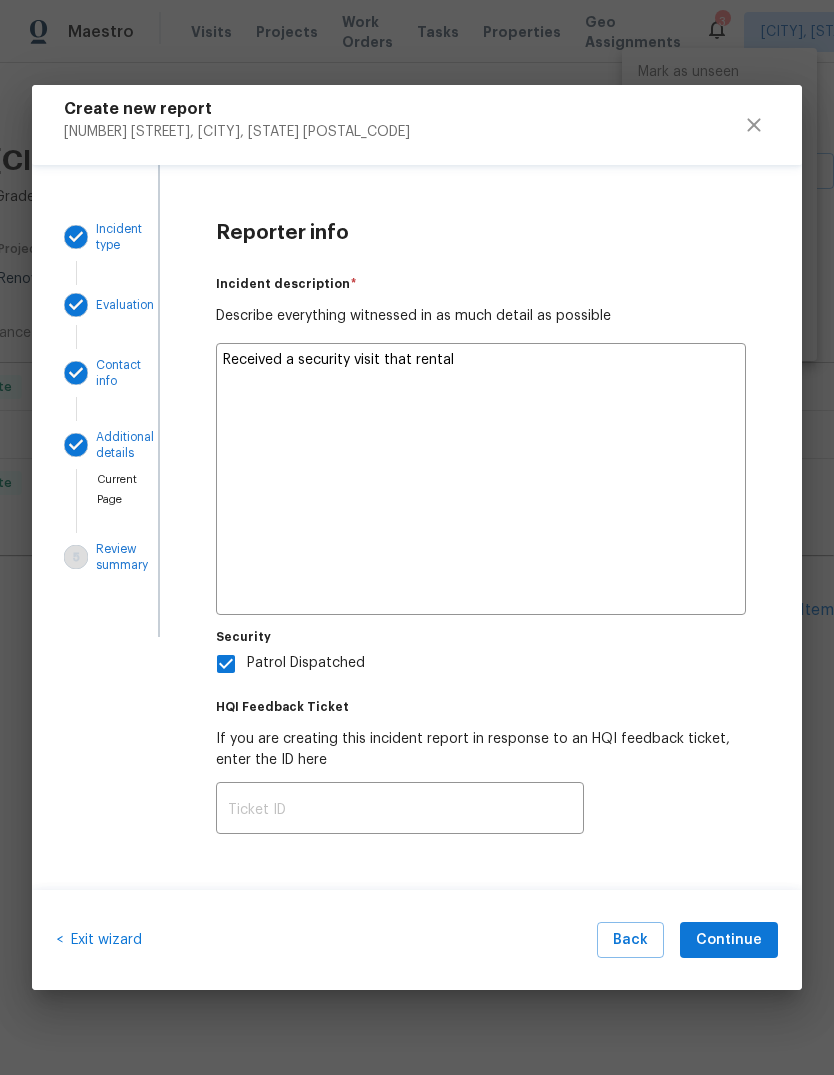 type on "x" 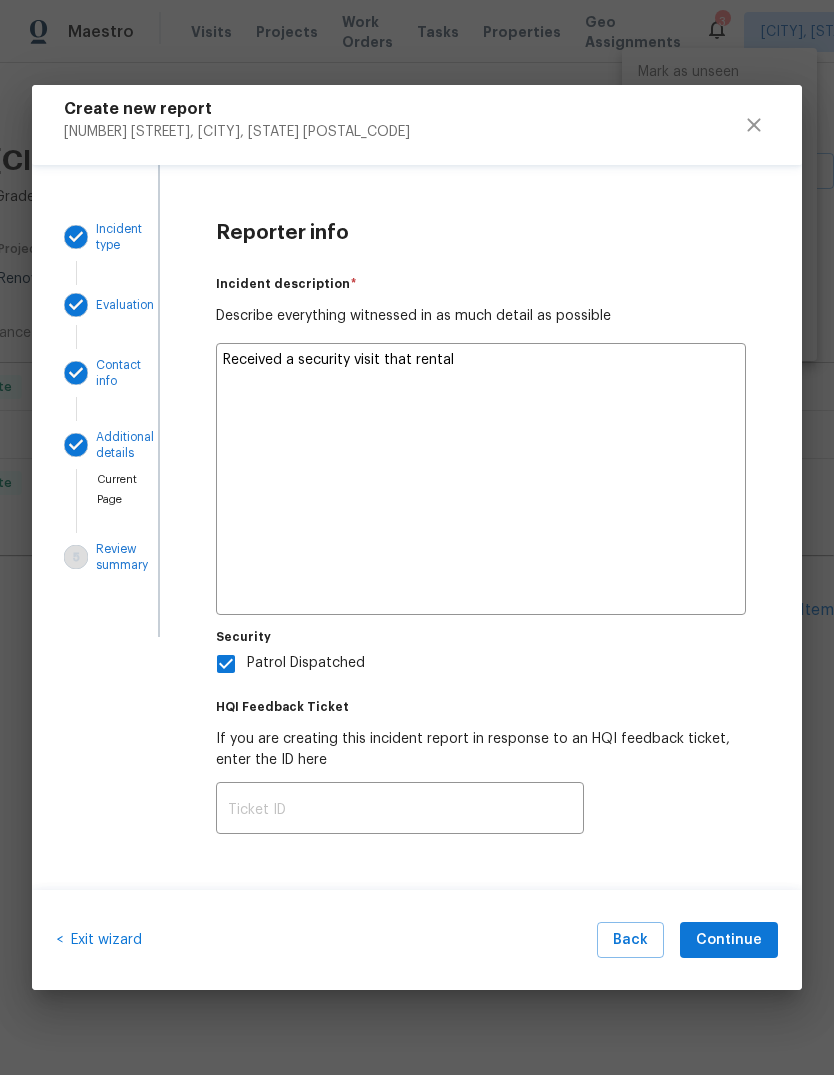 type on "Received a security visit that rental scam victim" 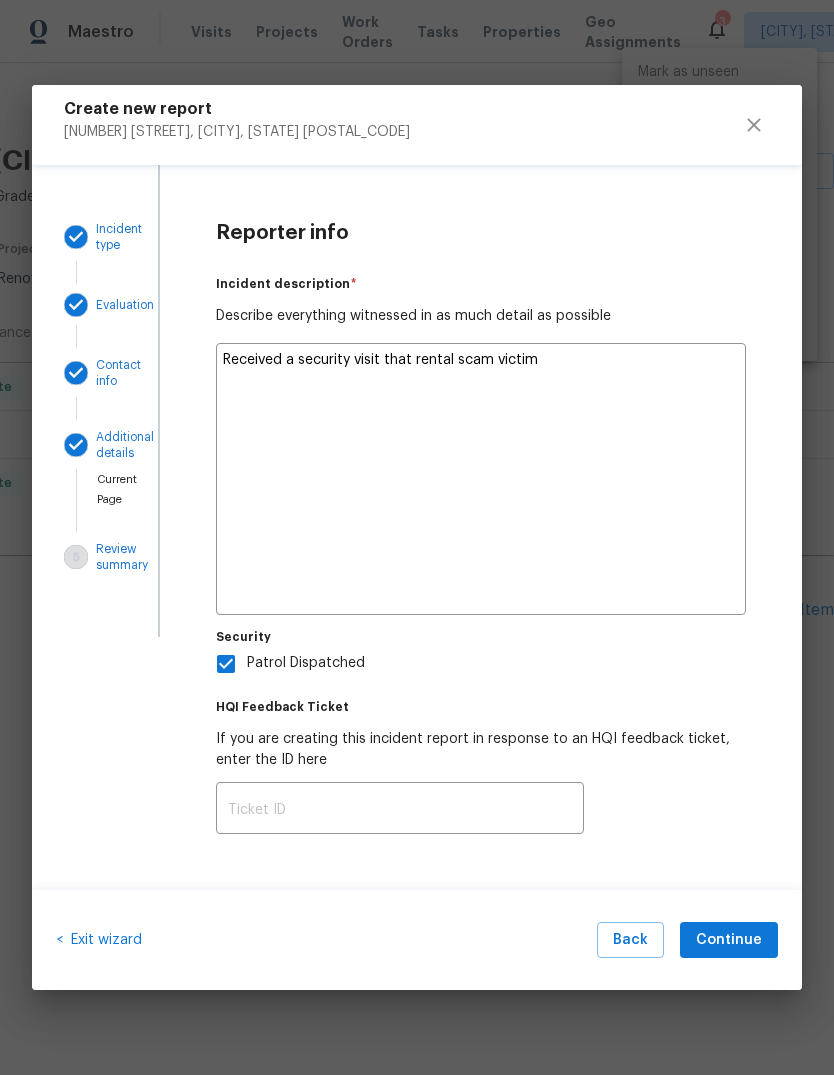 type on "x" 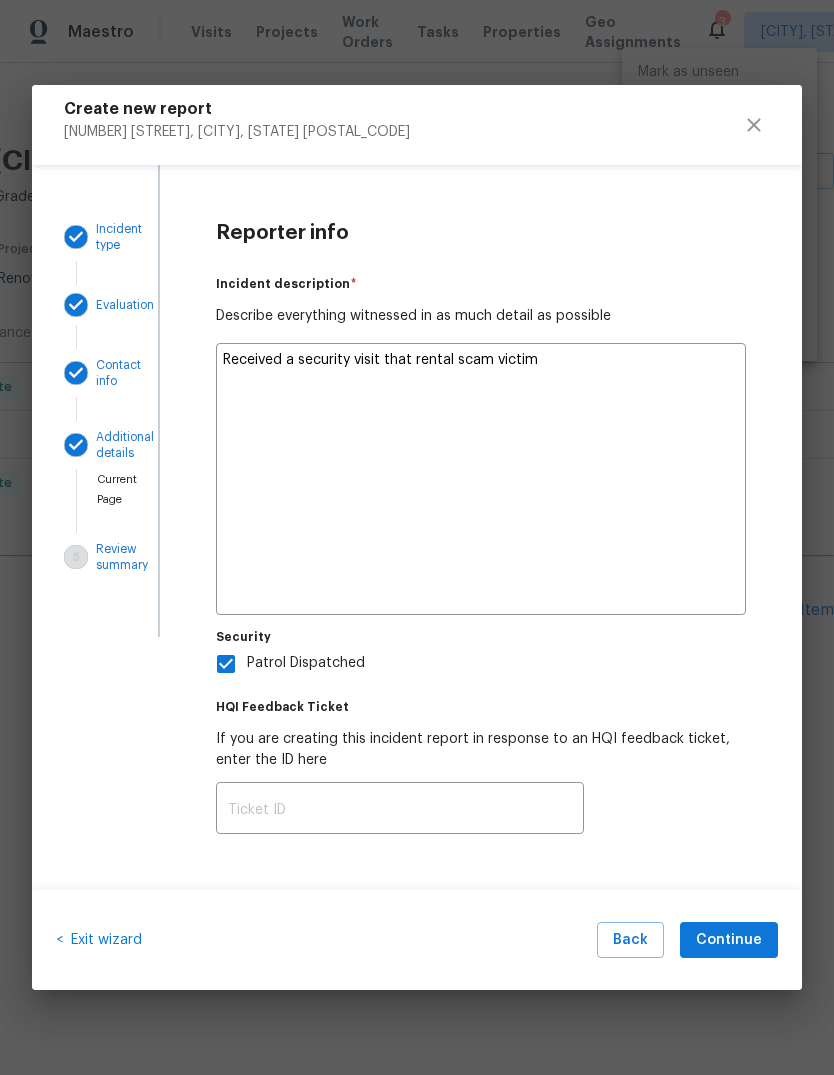 type on "Received a security visit that rental scam victim" 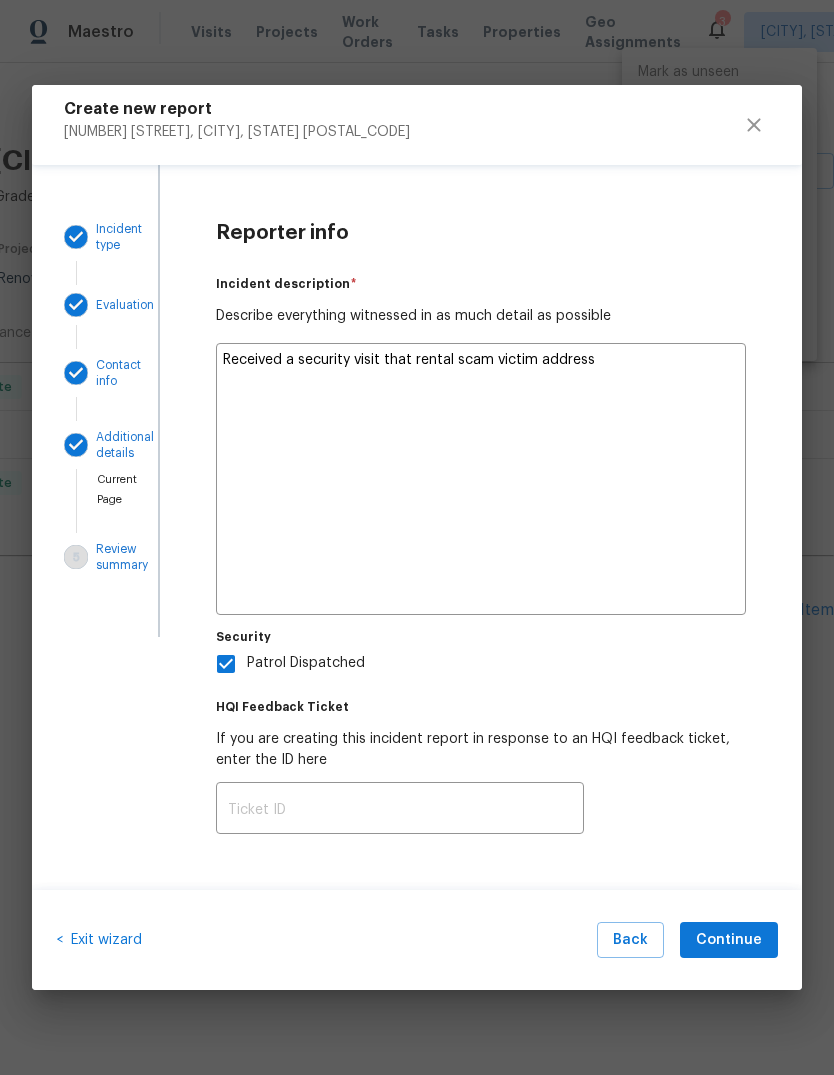 type on "x" 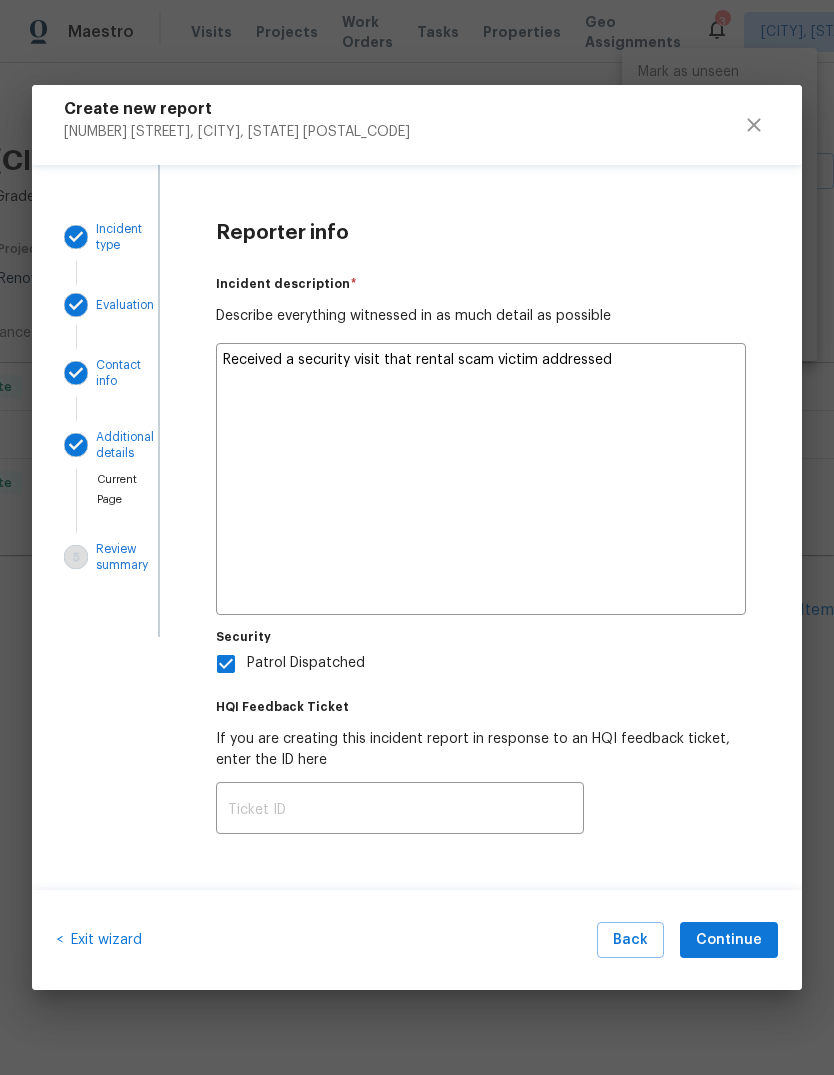 type on "x" 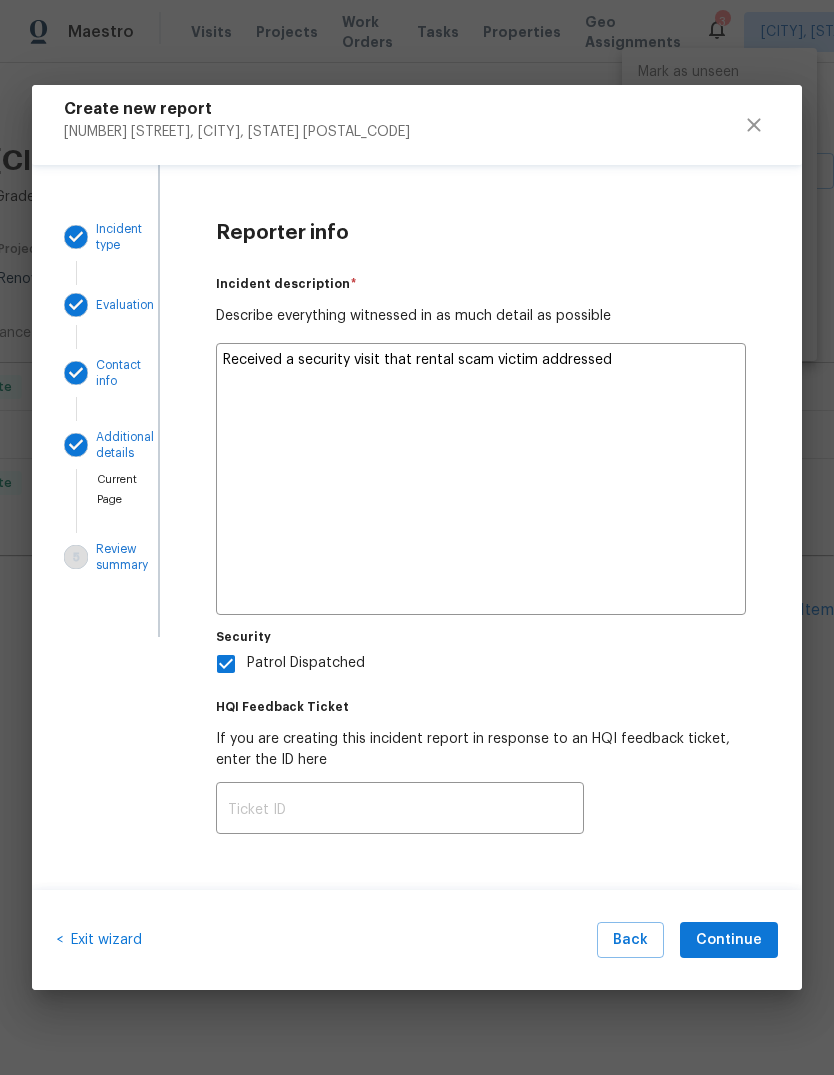 type on "Received a security visit that rental scam victim" 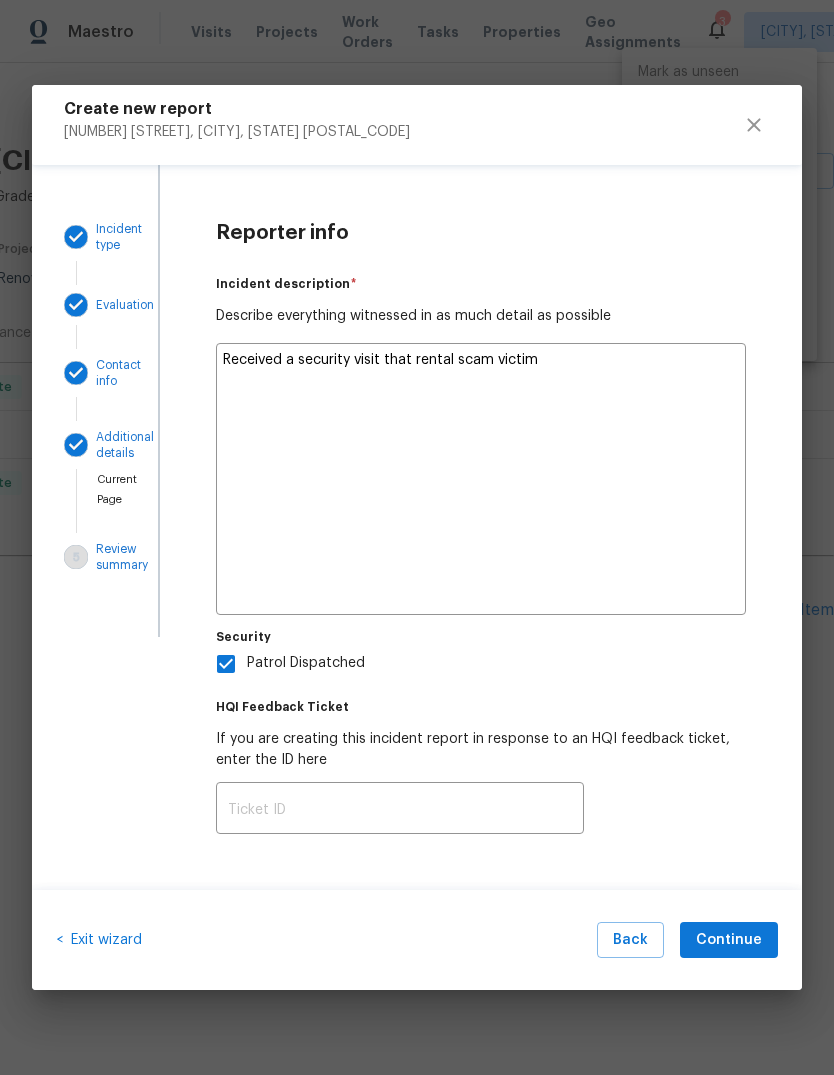 type on "x" 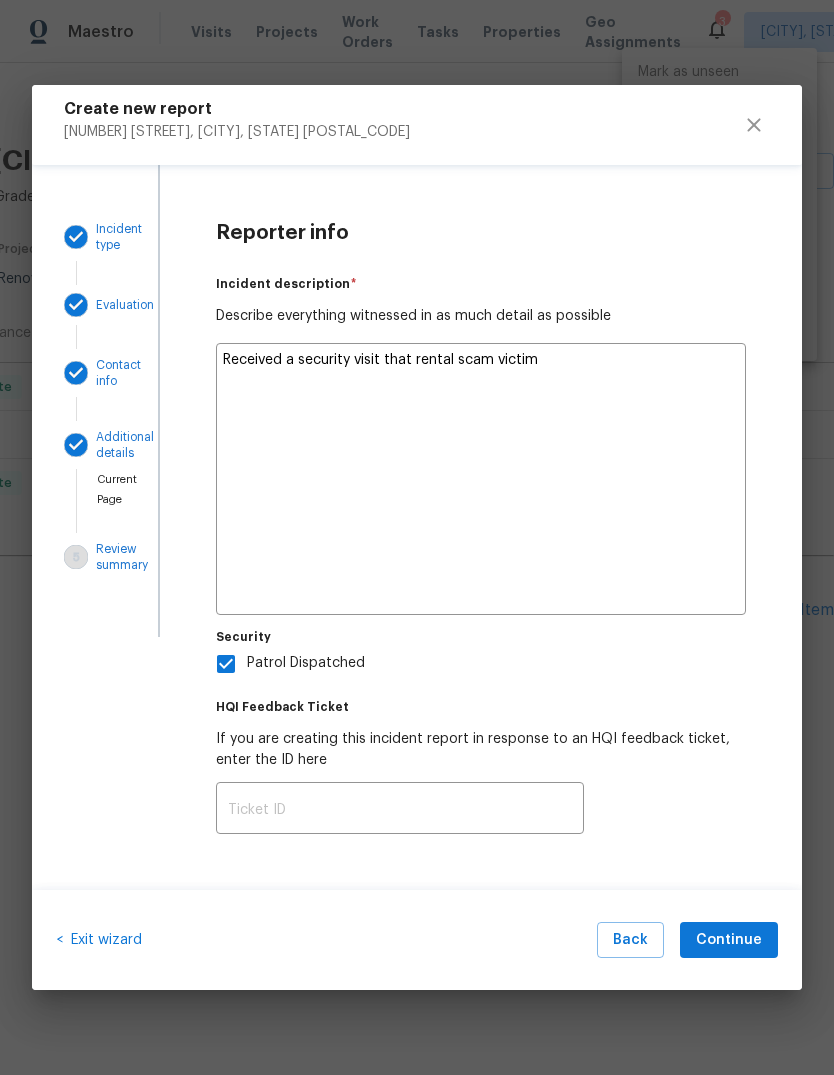 type on "Received a security visit that rental scam victim ac" 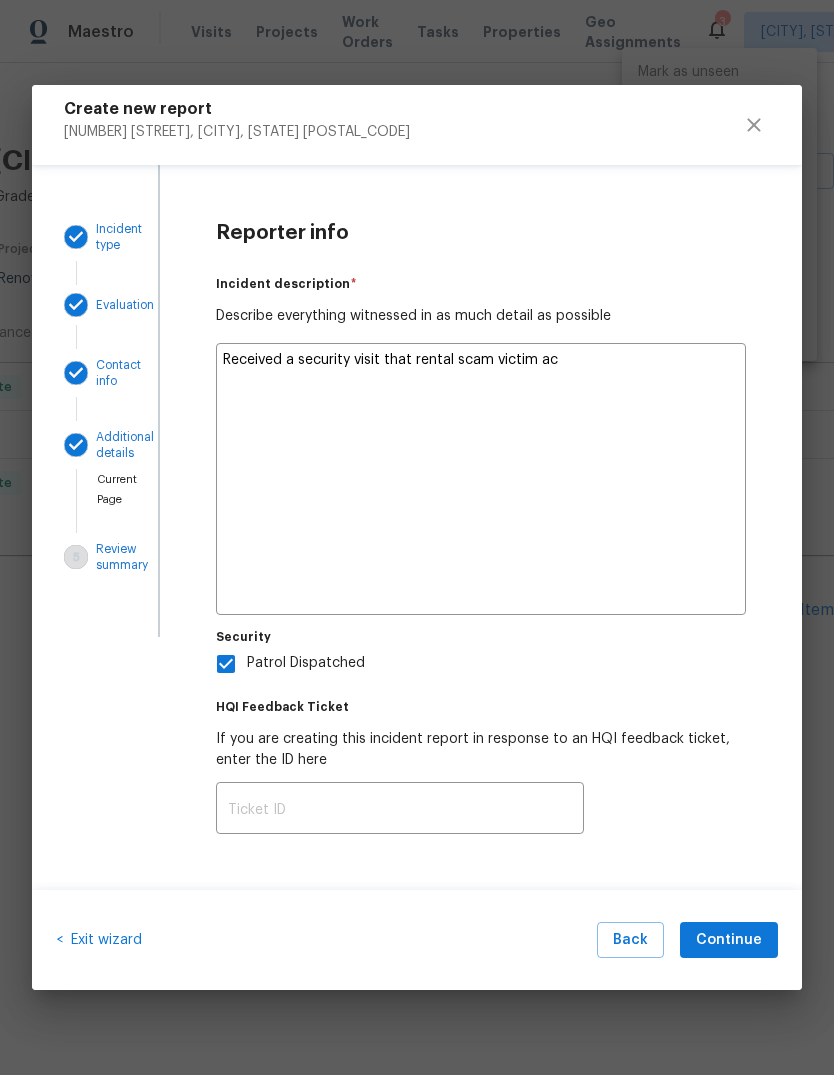 type on "x" 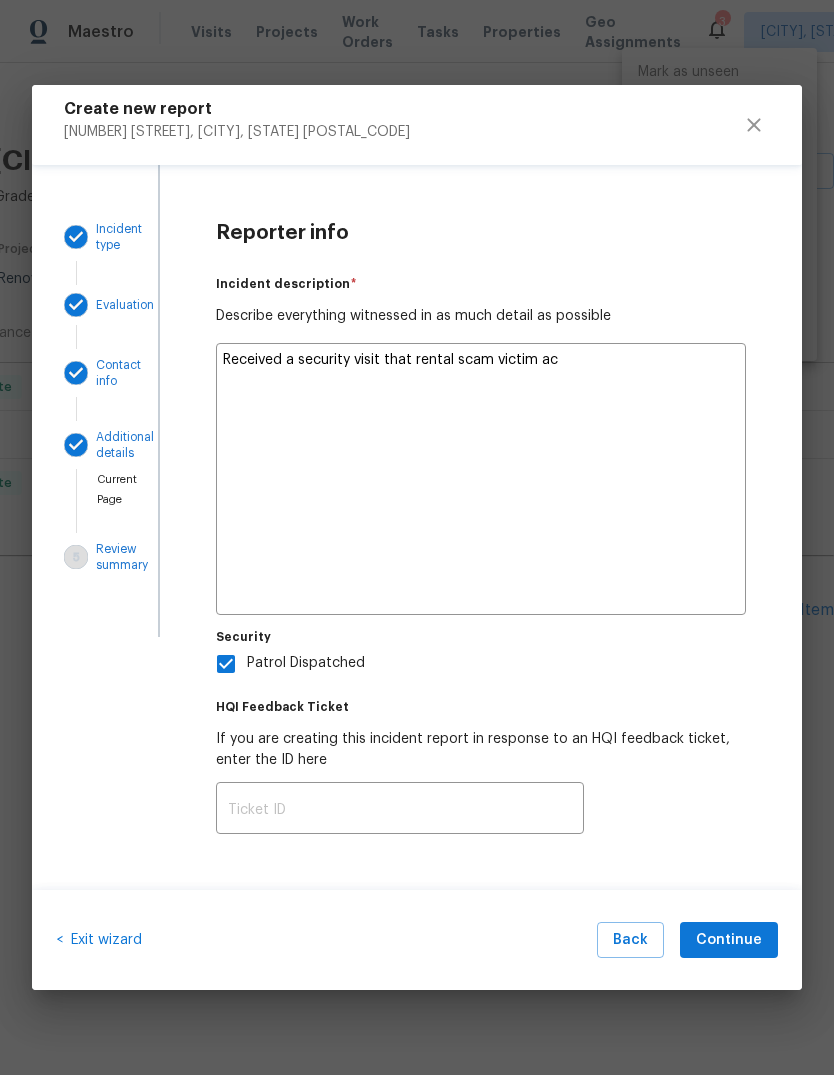 type on "Received a security visit that rental scam victim acce" 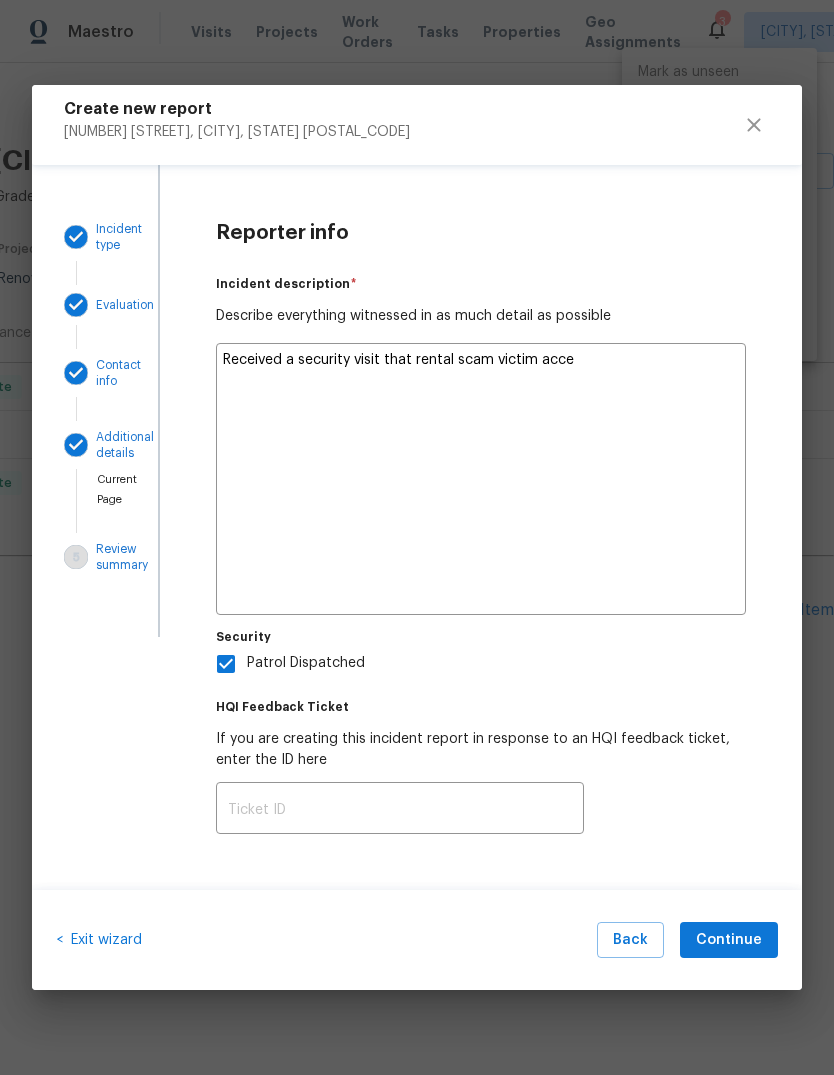 type on "x" 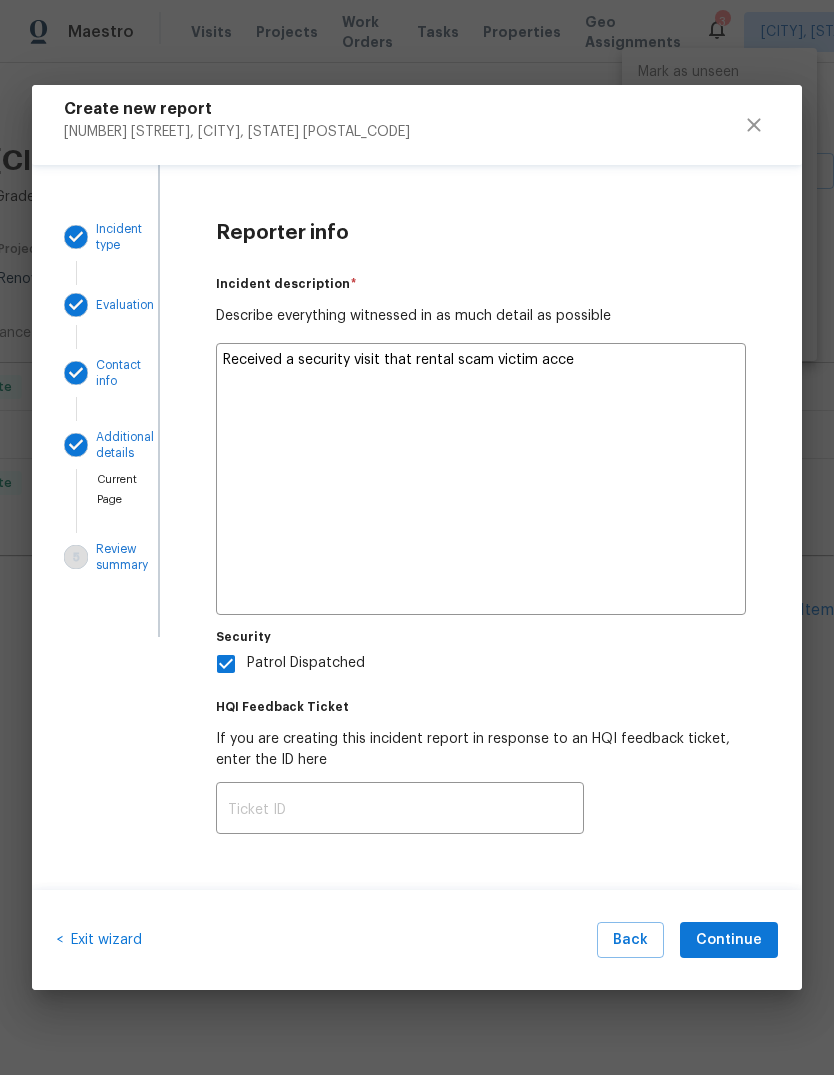 type on "Received a security visit that rental scam victim access" 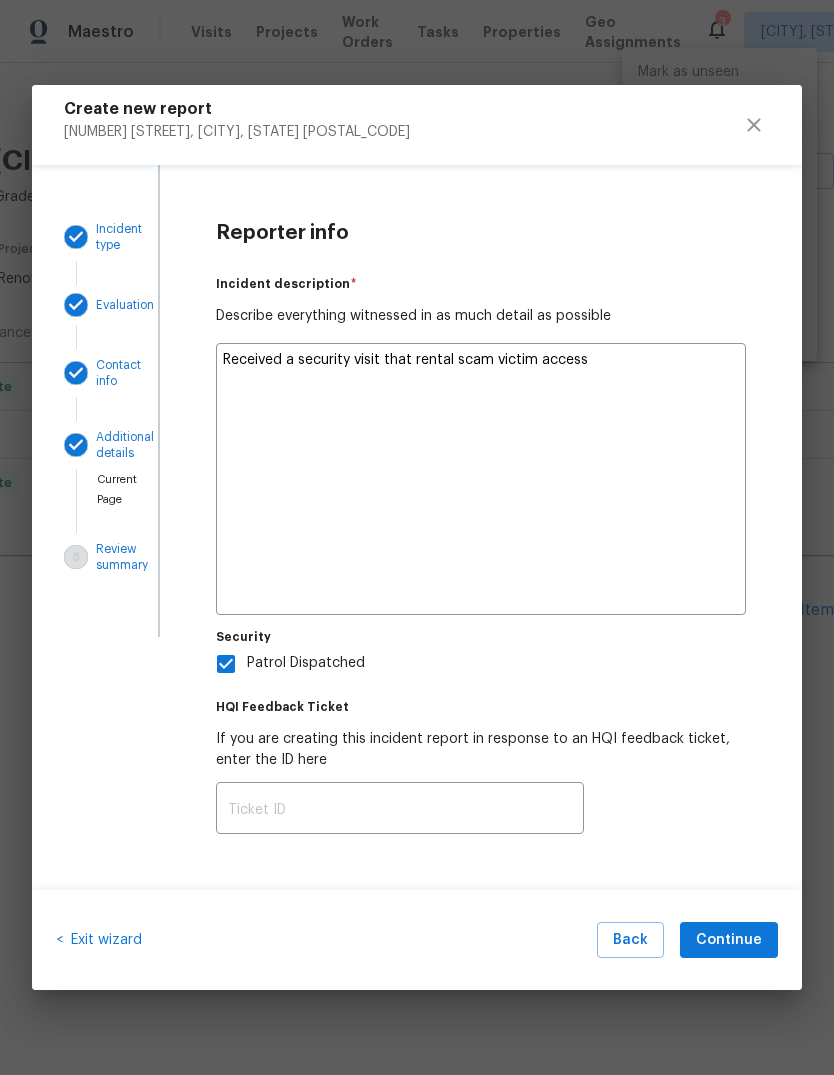 type on "x" 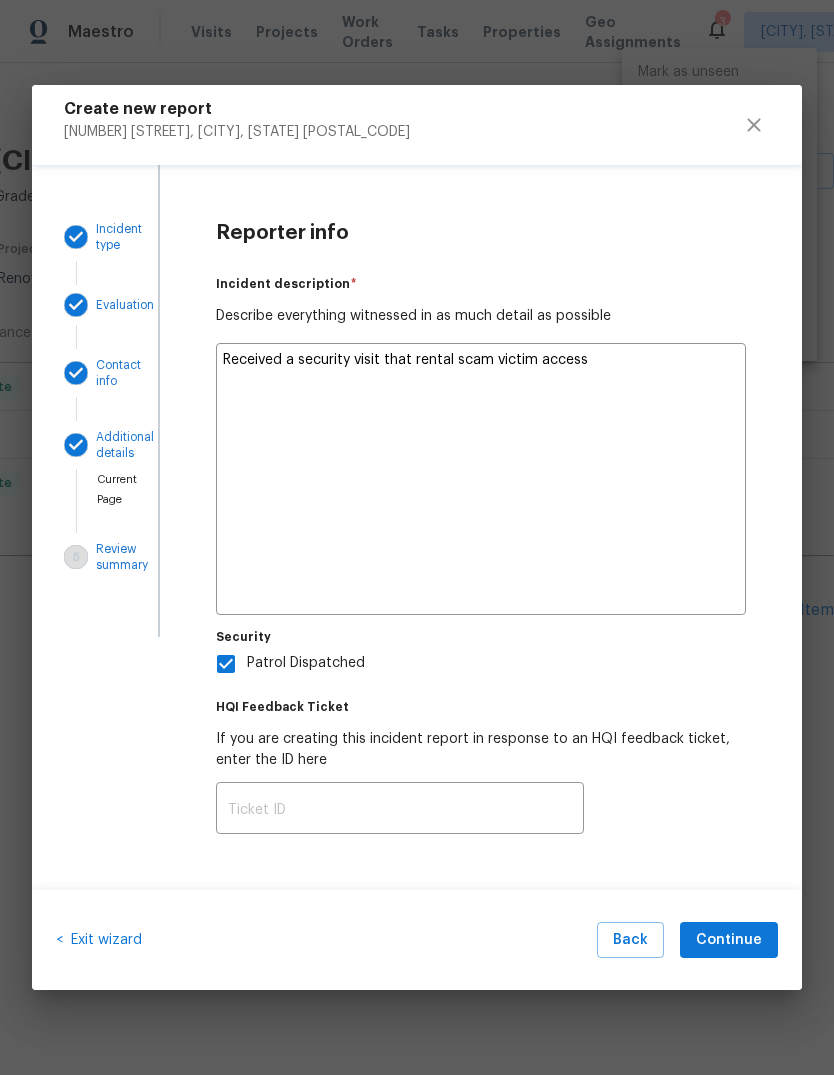 type on "Received a security visit that rental scam victim access through the" 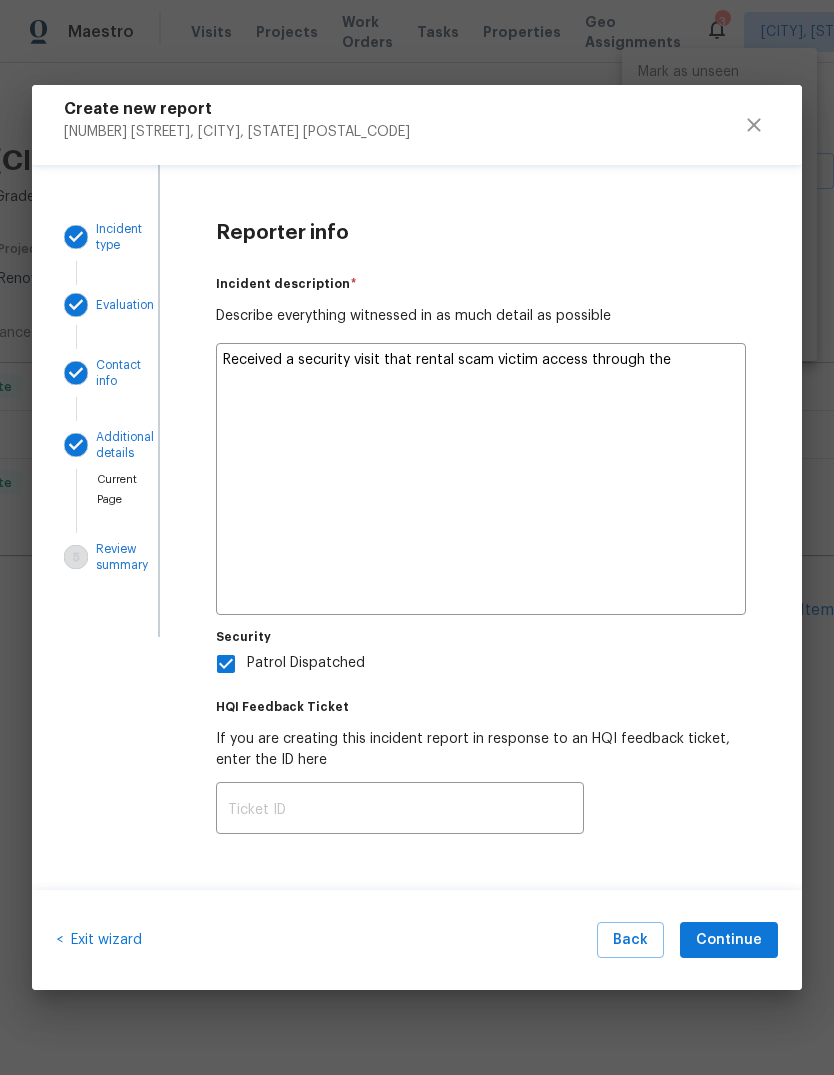 type on "x" 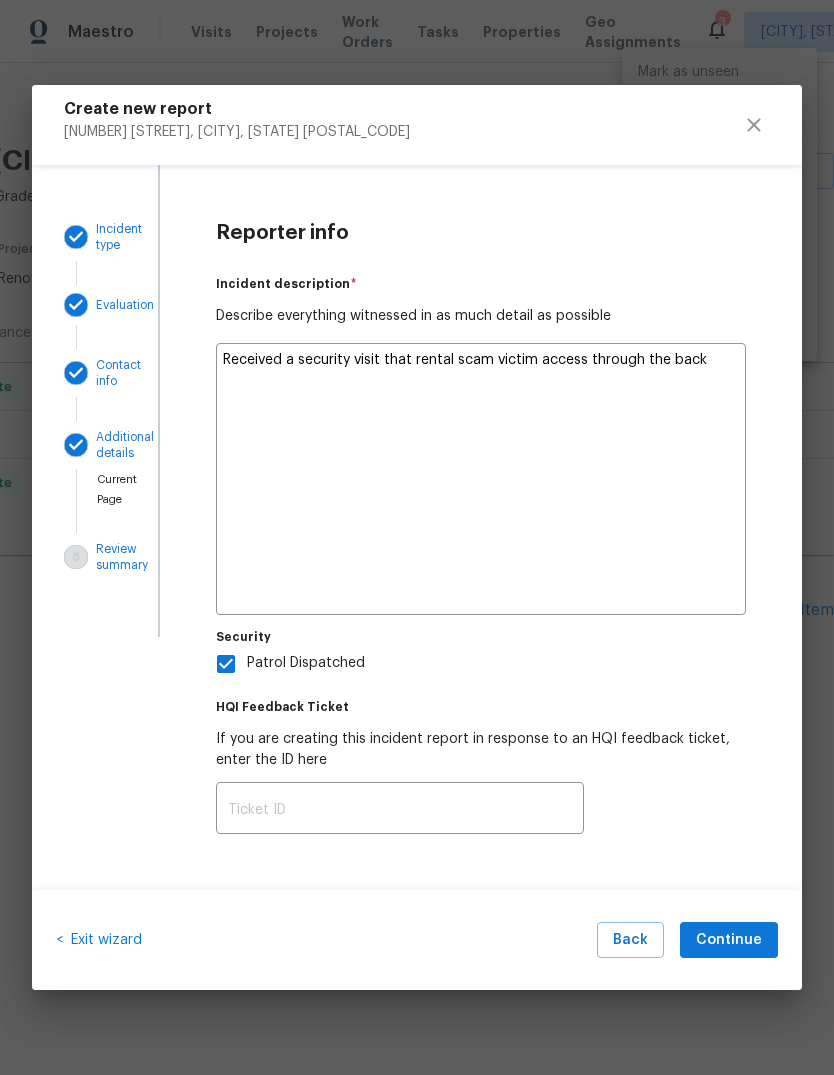 type on "x" 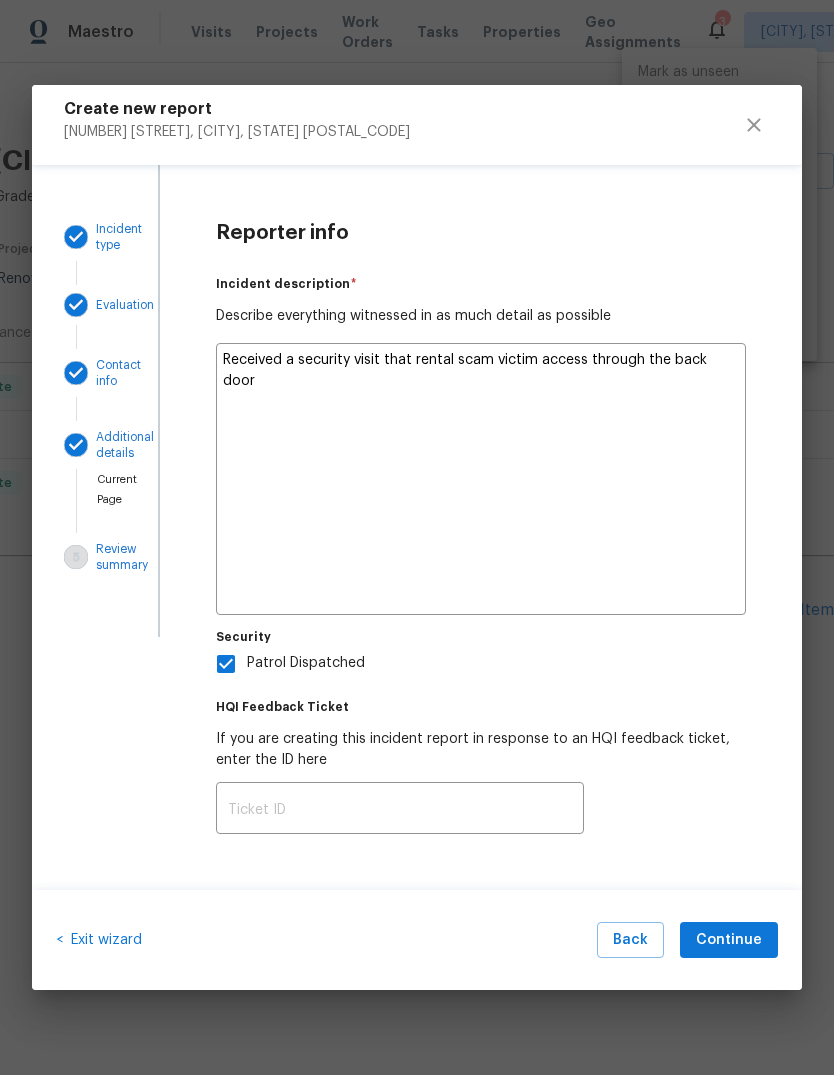 type on "x" 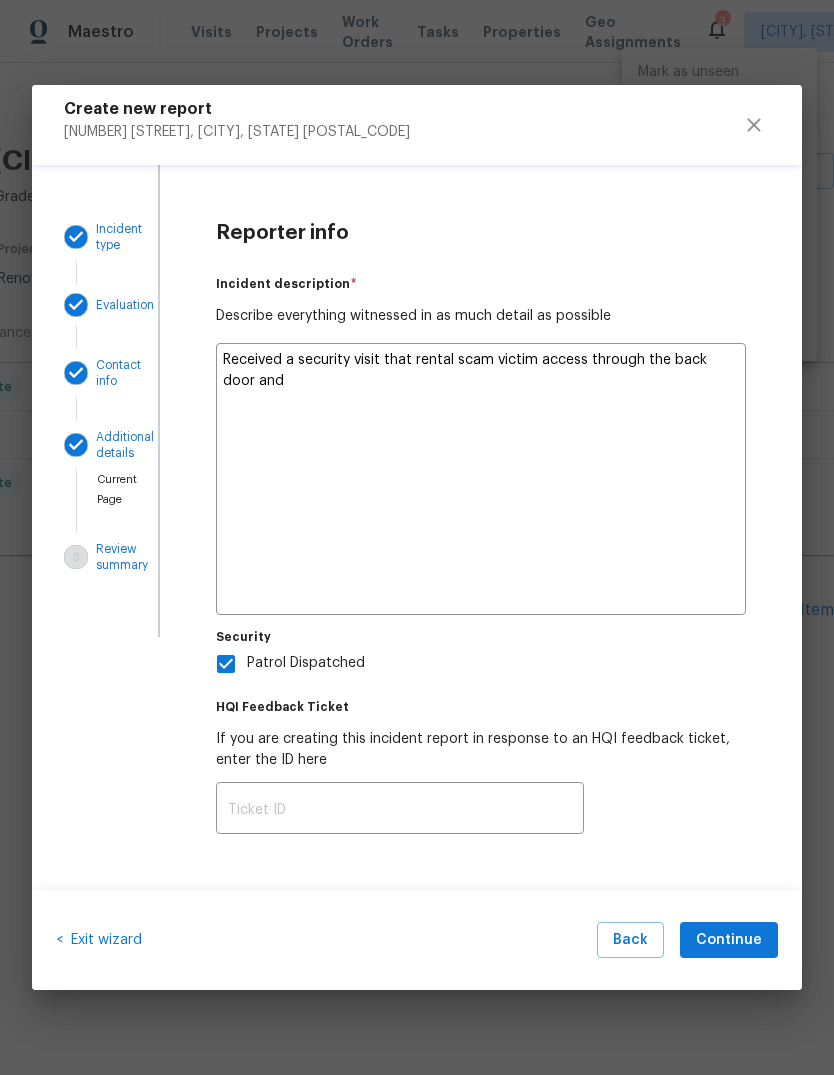 type on "x" 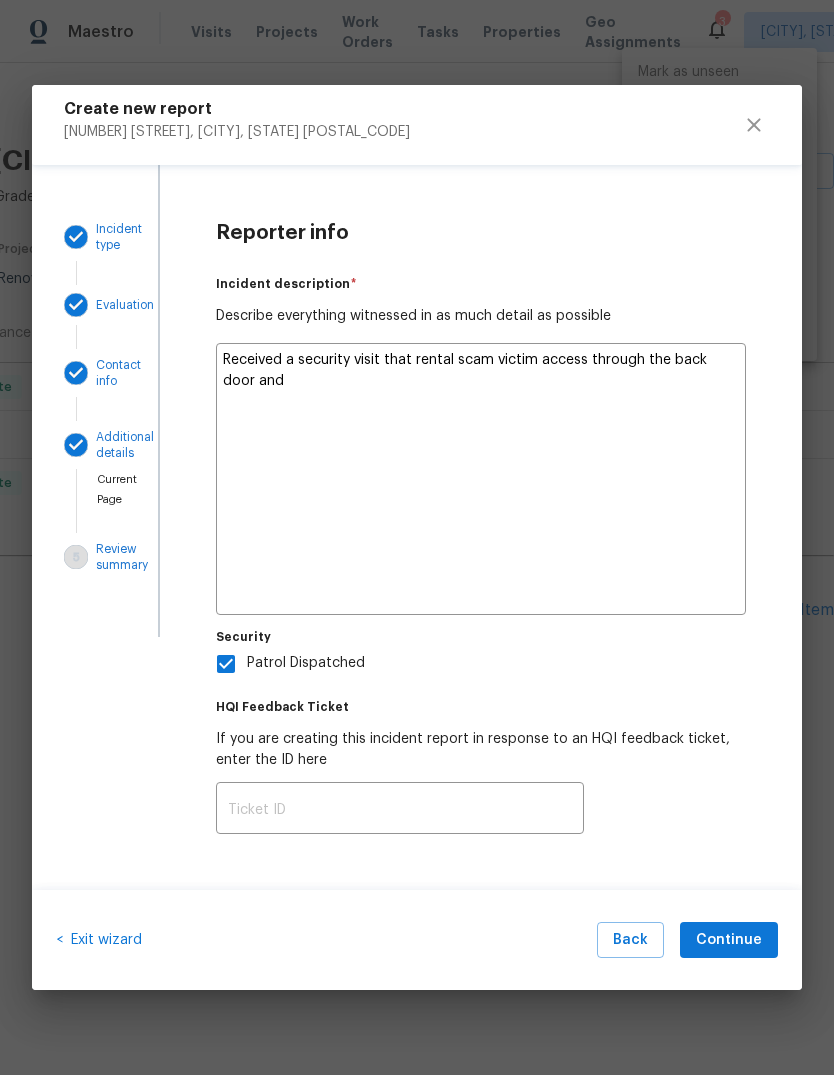 type on "Received a security visit that rental scam victim access through the back door and left it" 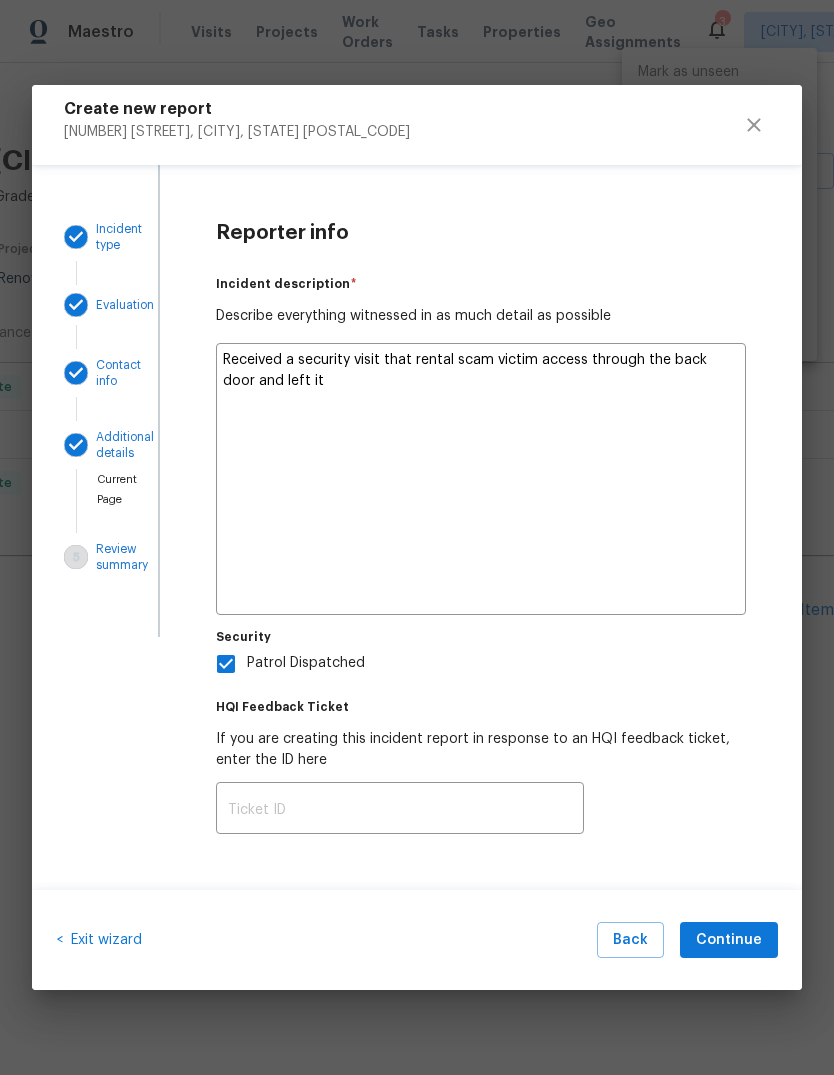 type on "x" 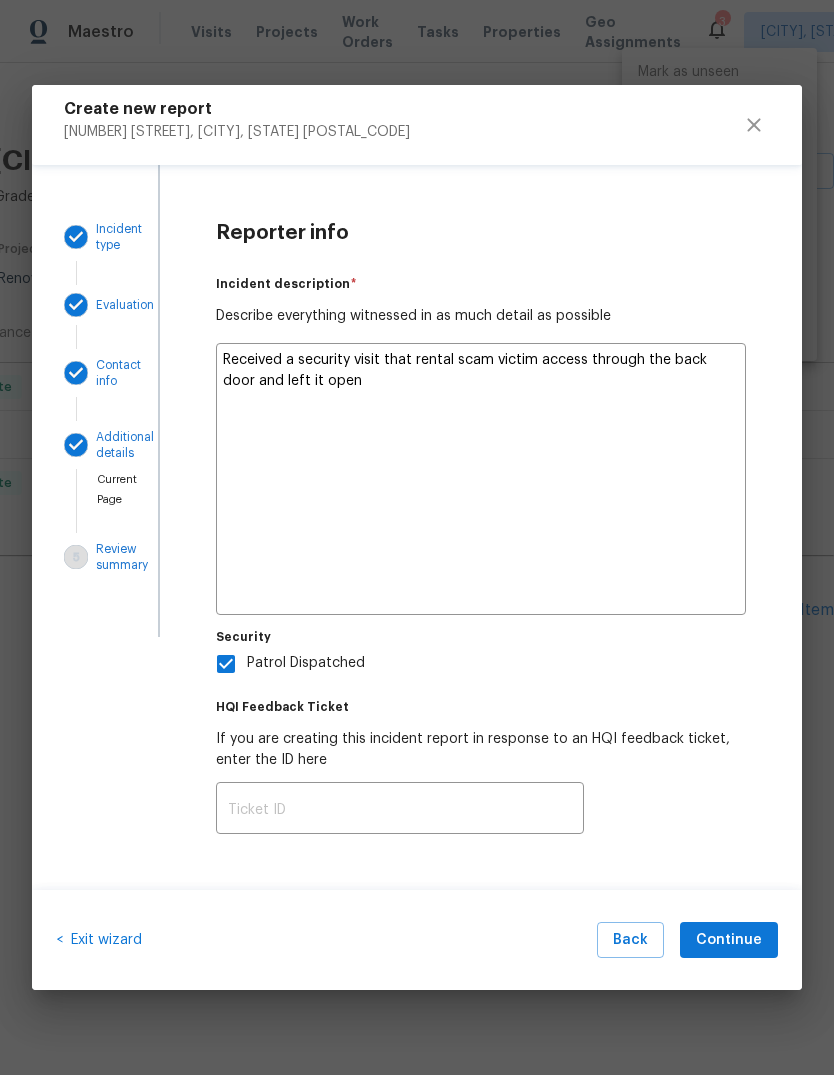 type on "x" 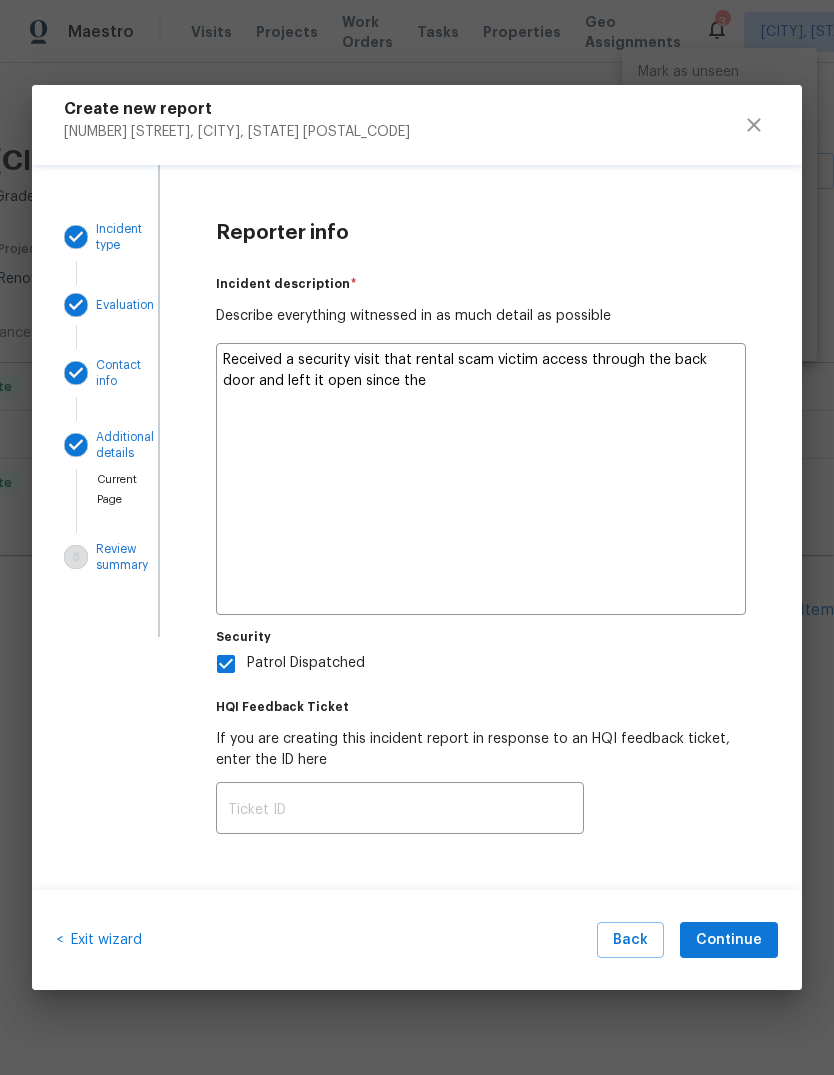 type on "x" 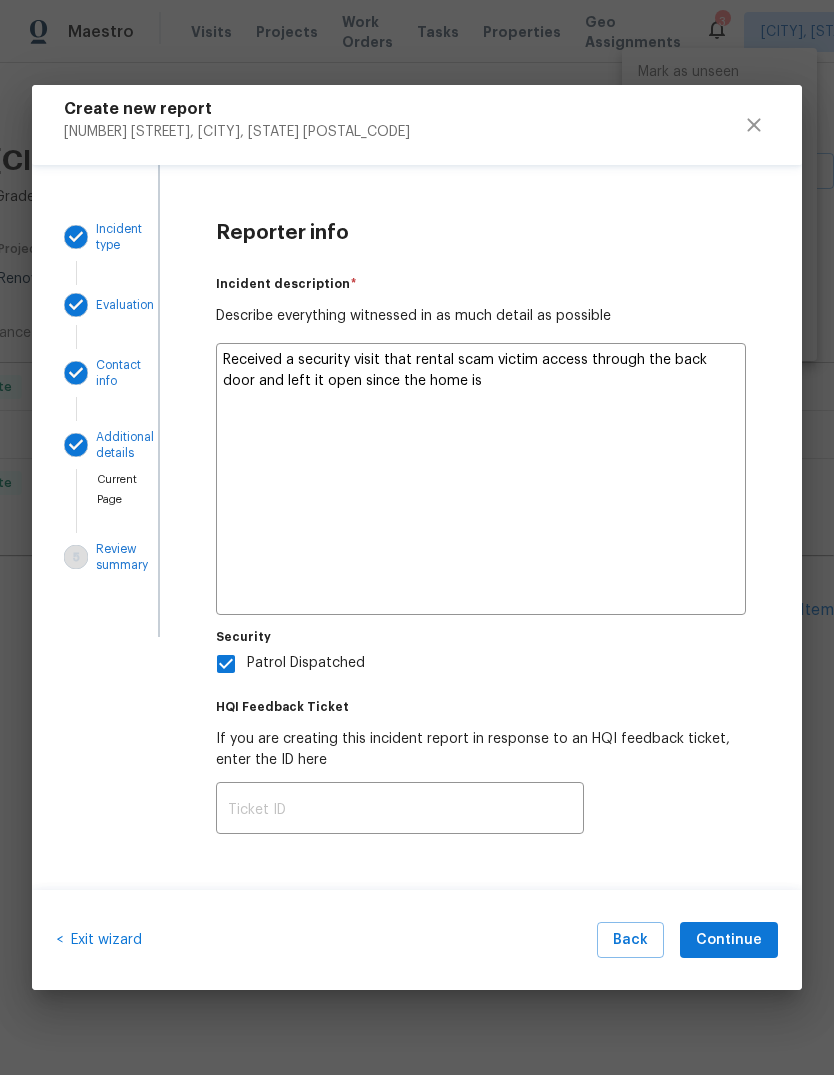 type on "x" 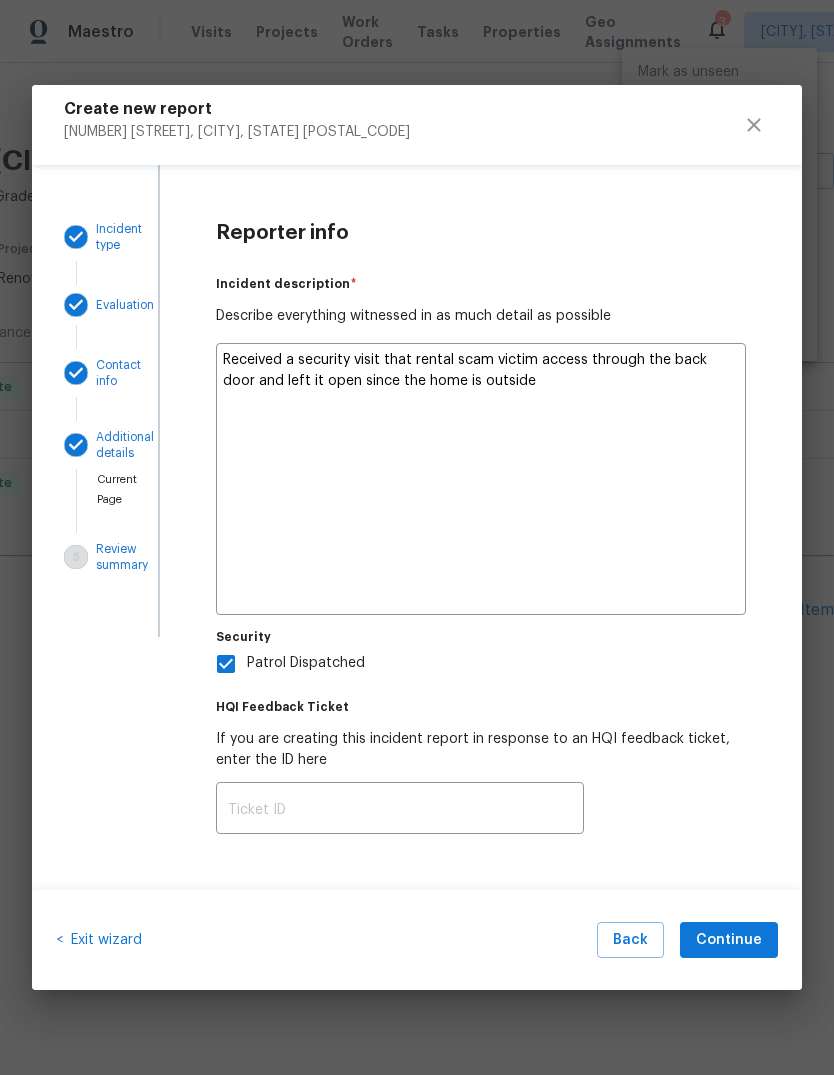 type on "x" 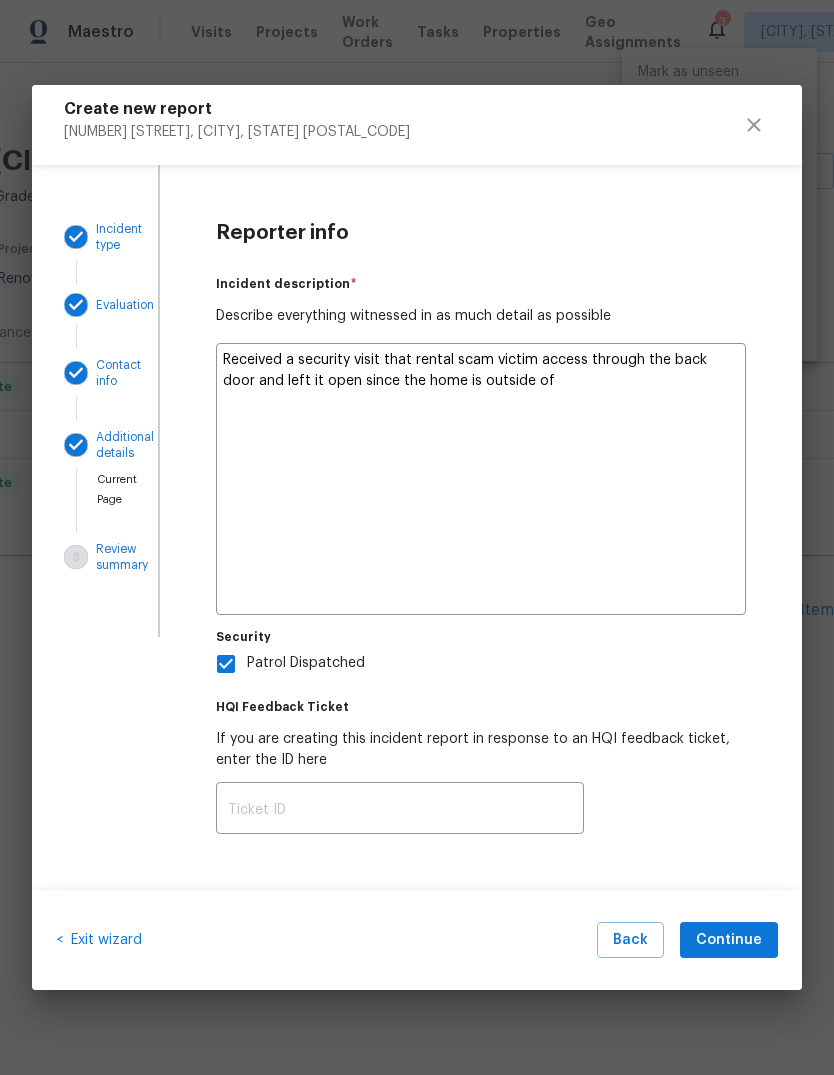 type on "x" 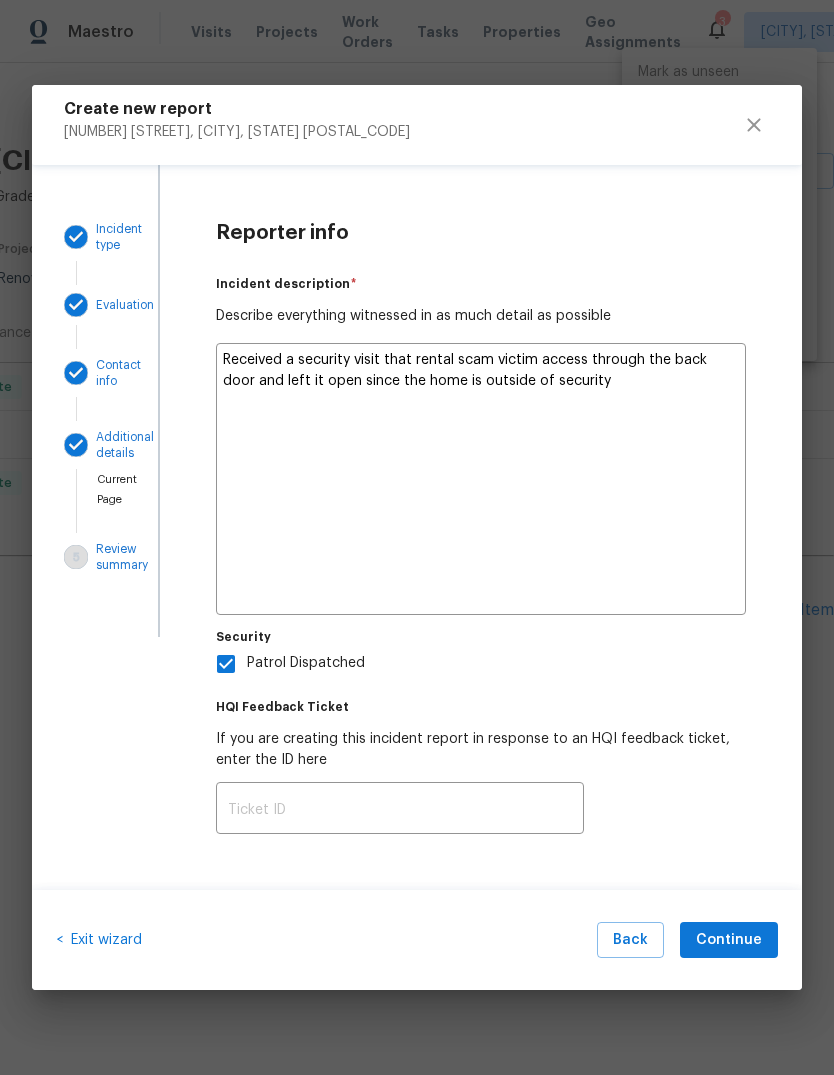 type on "x" 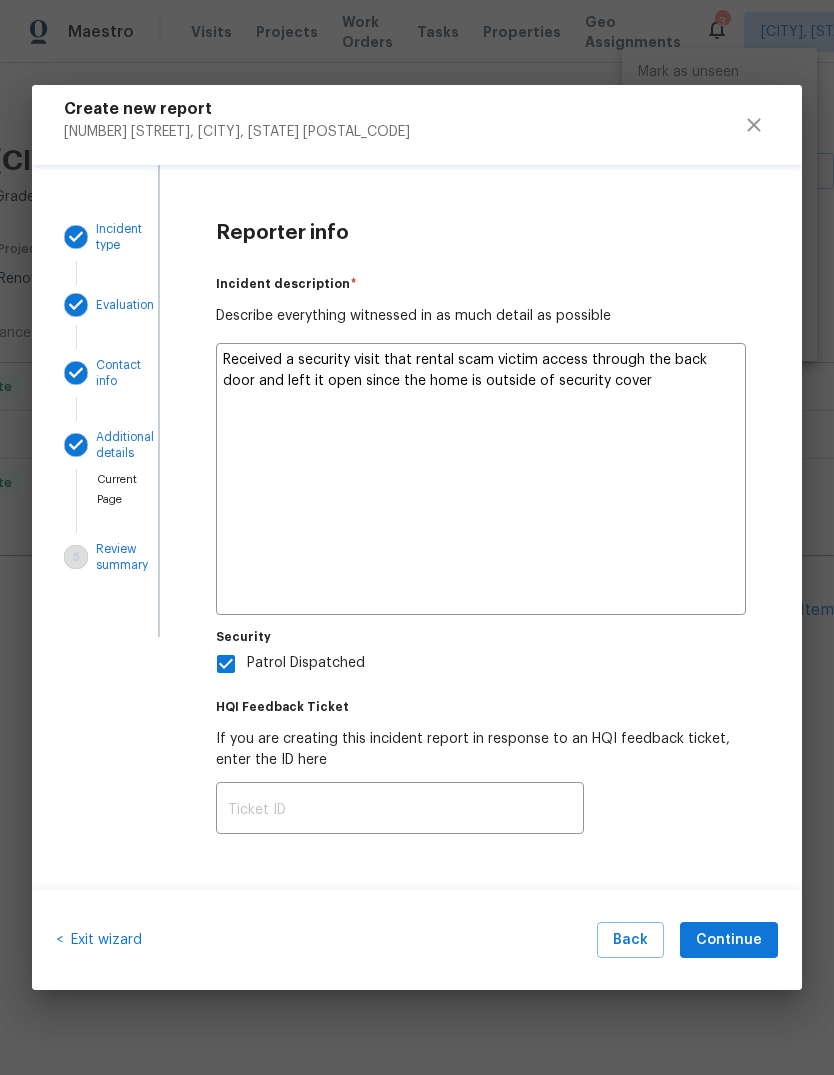 type on "x" 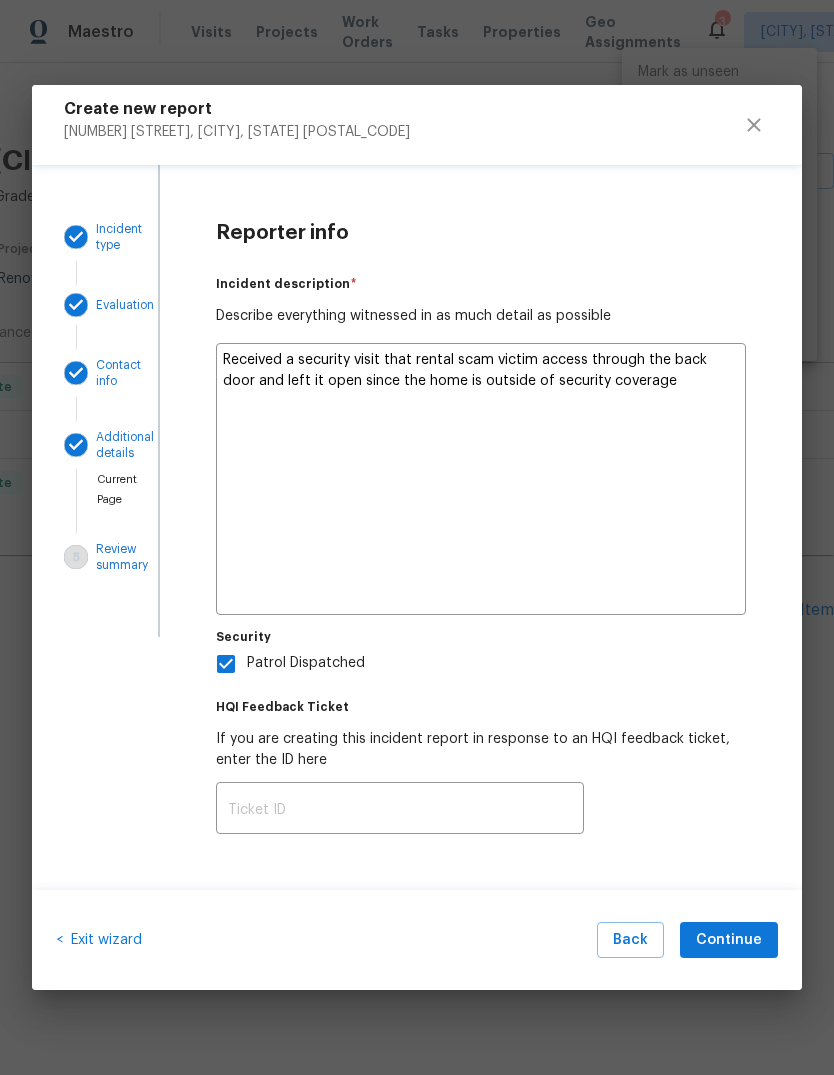 type on "x" 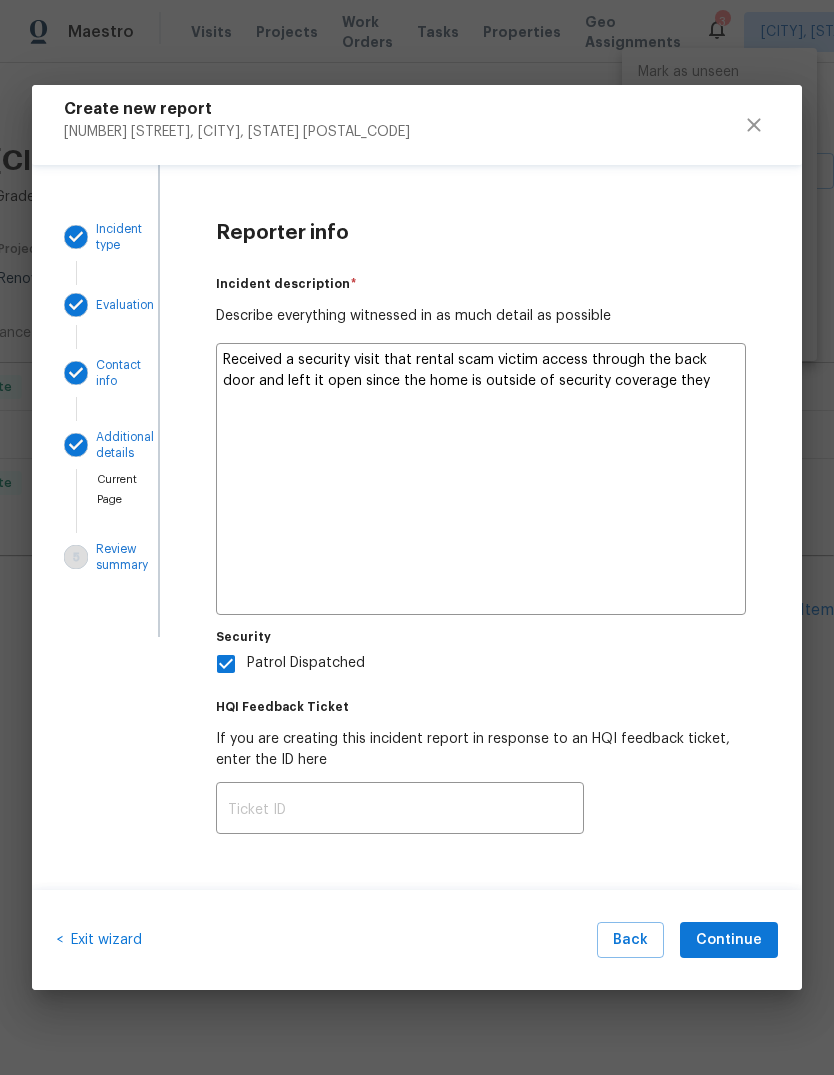 type on "x" 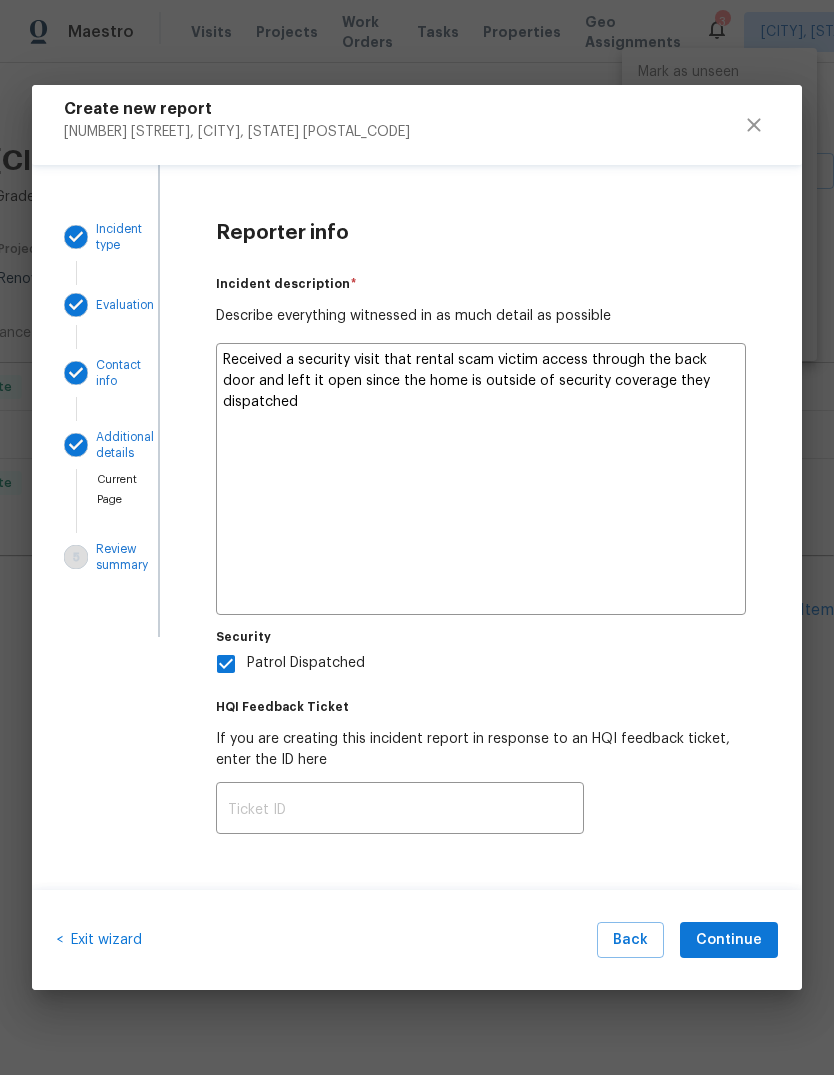 type on "x" 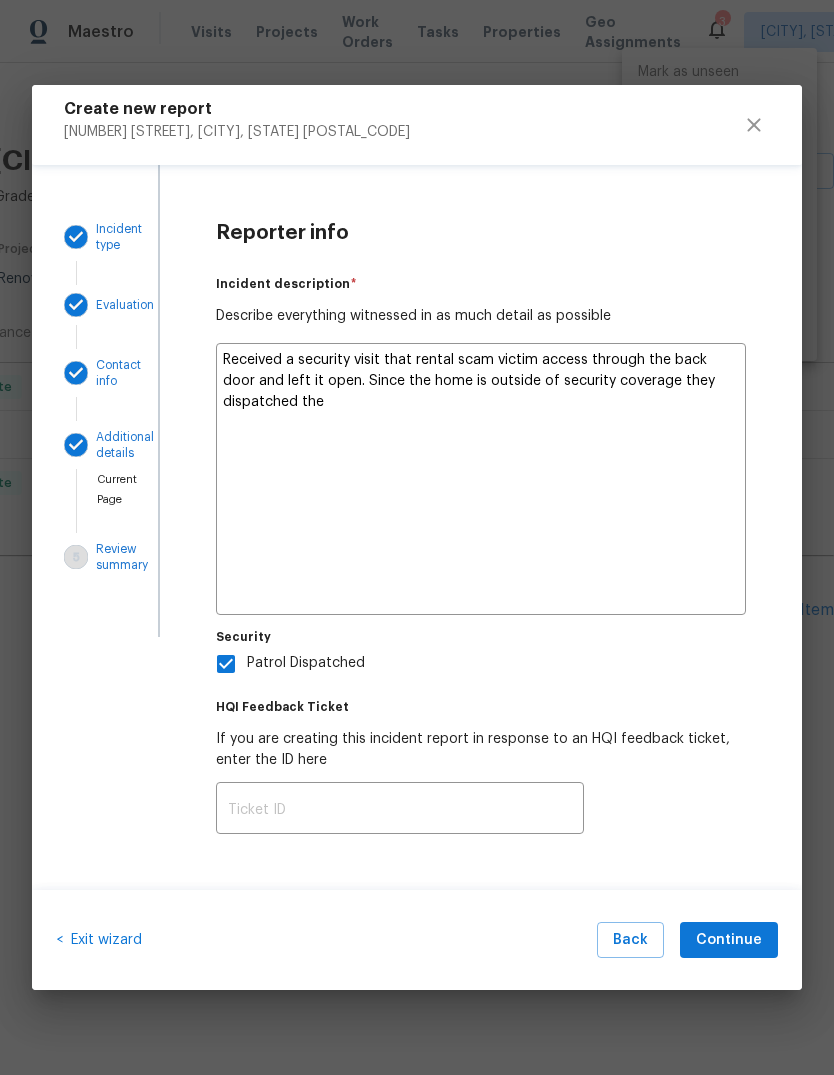 type on "x" 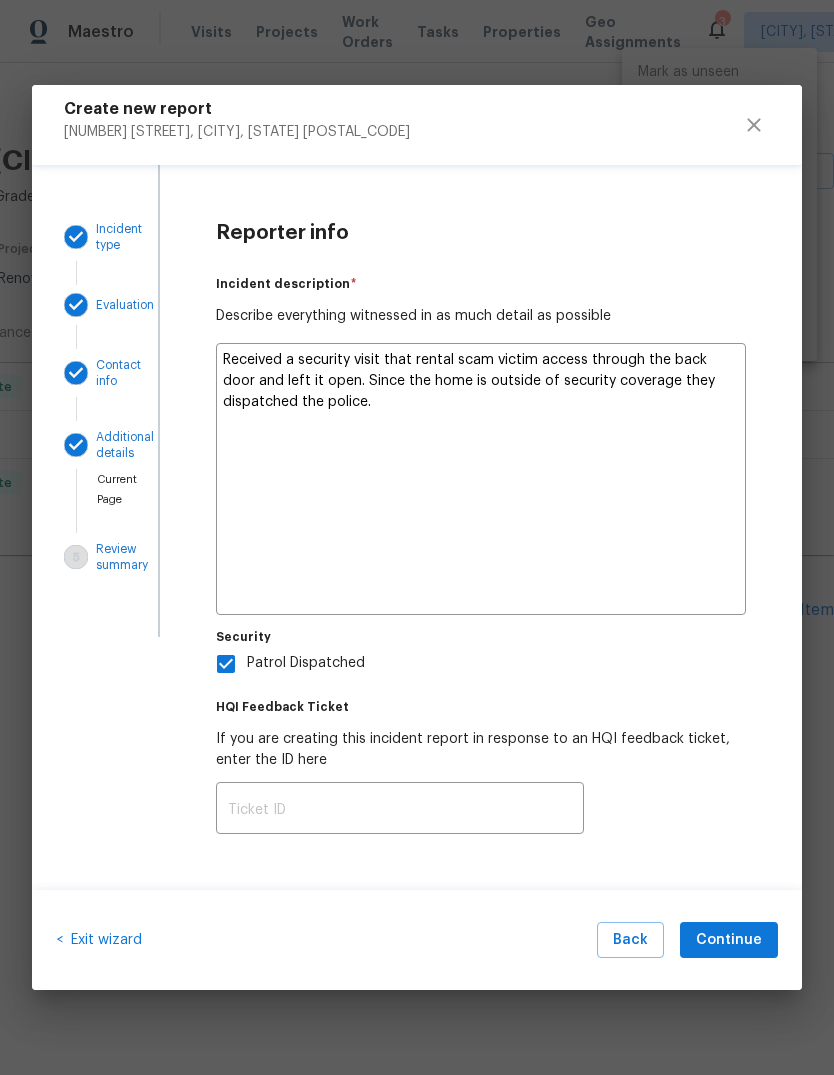 type on "x" 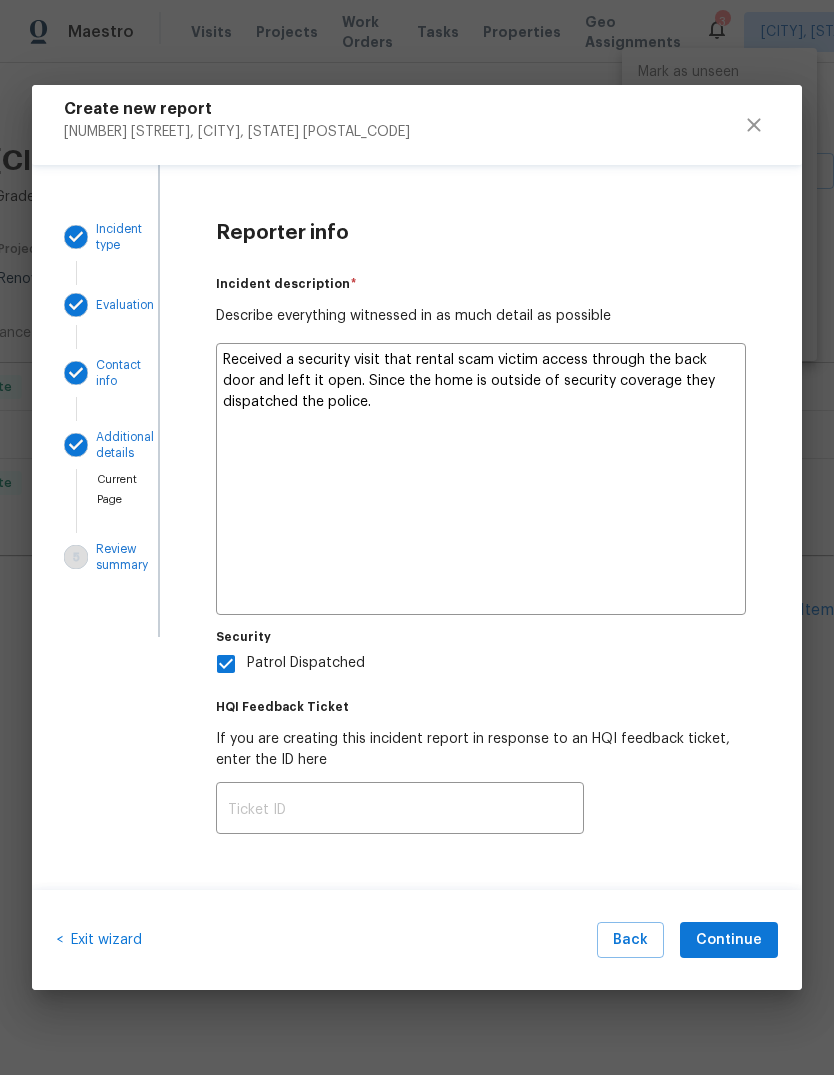 type on "Received a security visit that rental scam victim access through the back door and left it open. Since the home is outside of security coverage they dispatched the police police" 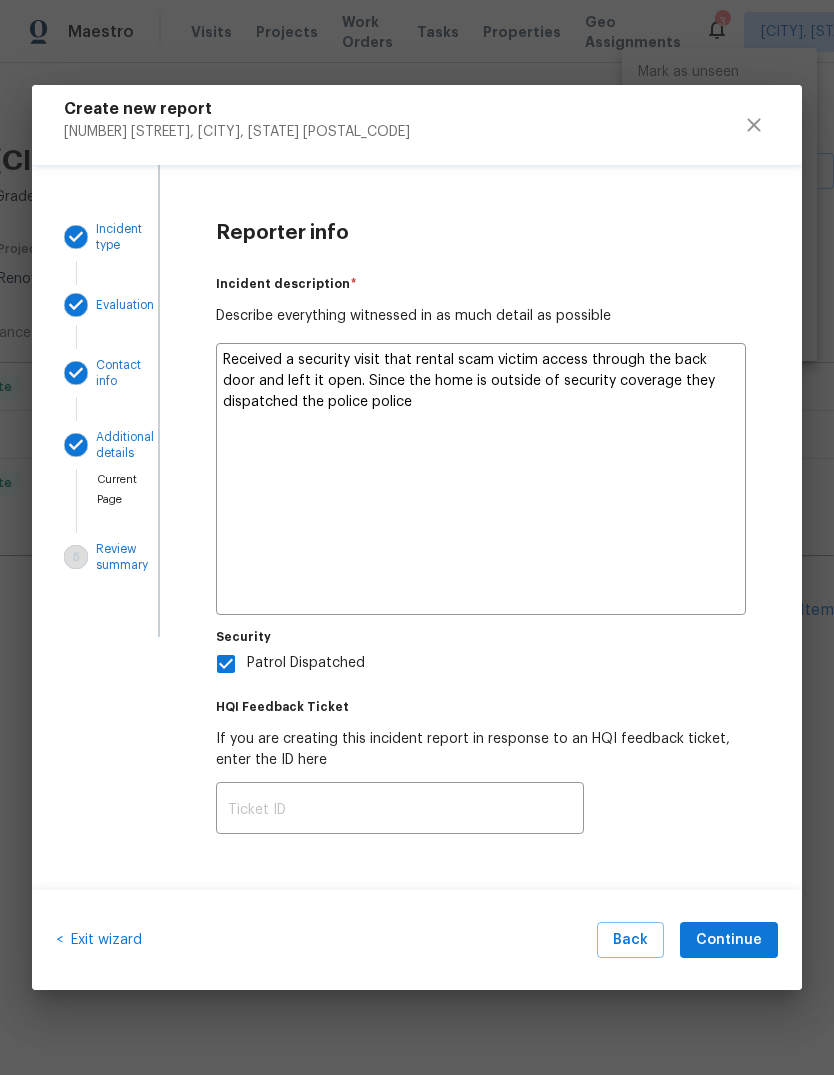 type on "x" 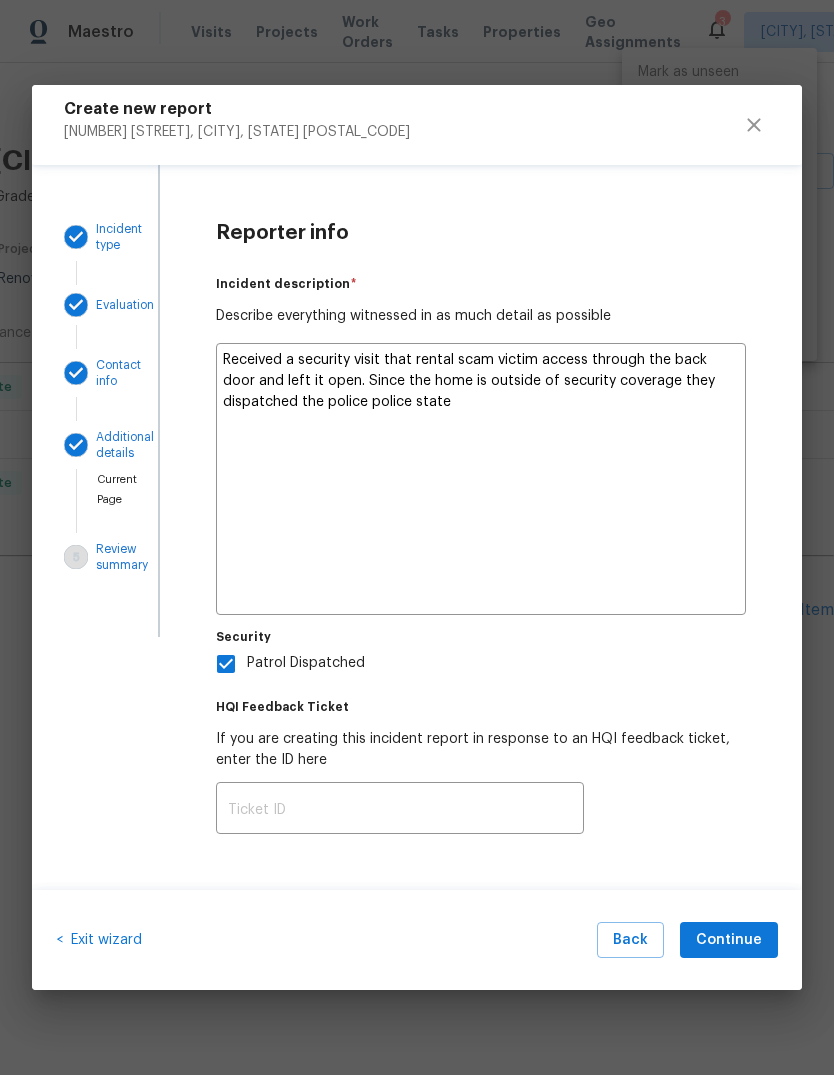 type on "x" 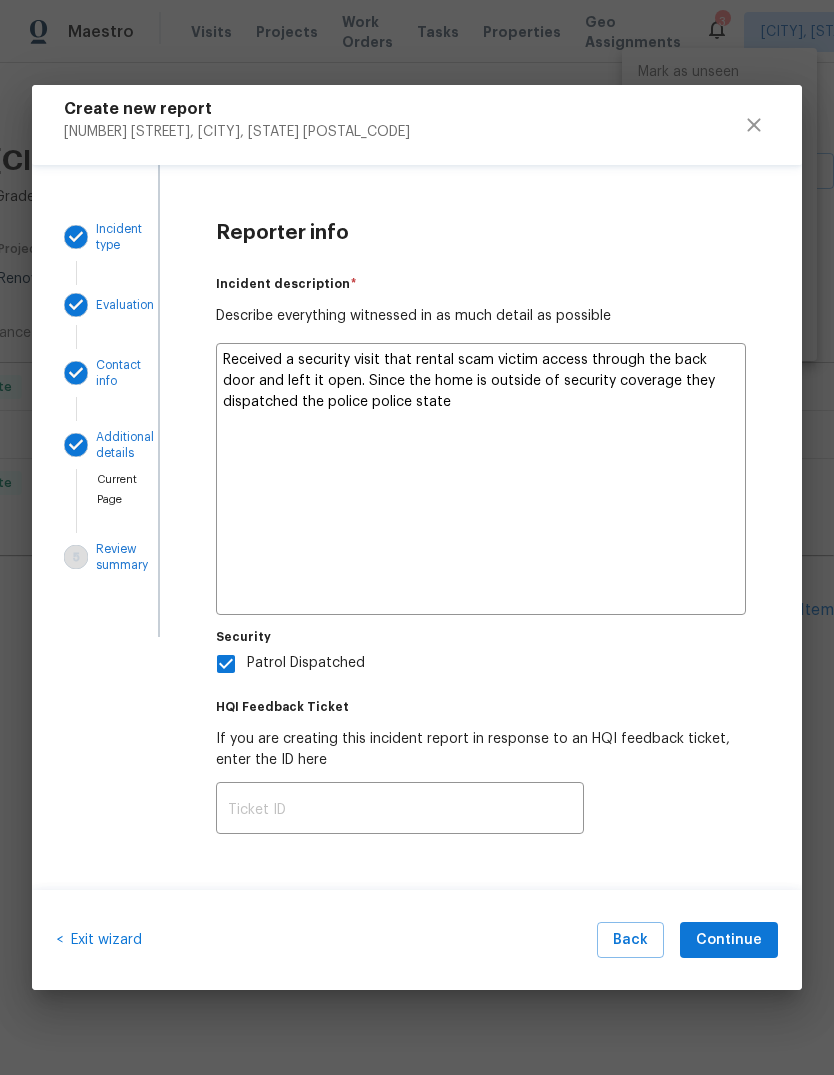 type on "Received a security visit that rental scam victim access through the back door and left it open. Since the home is outside of security coverage they dispatched the police police stated that" 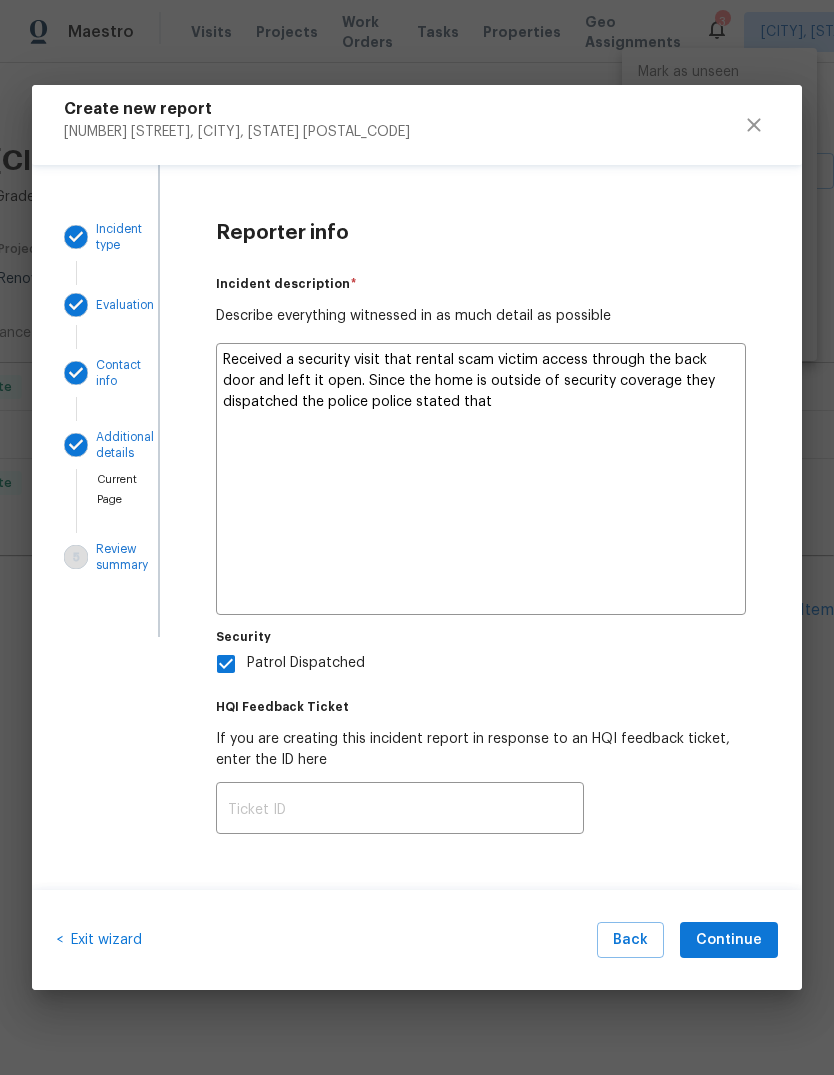 type on "x" 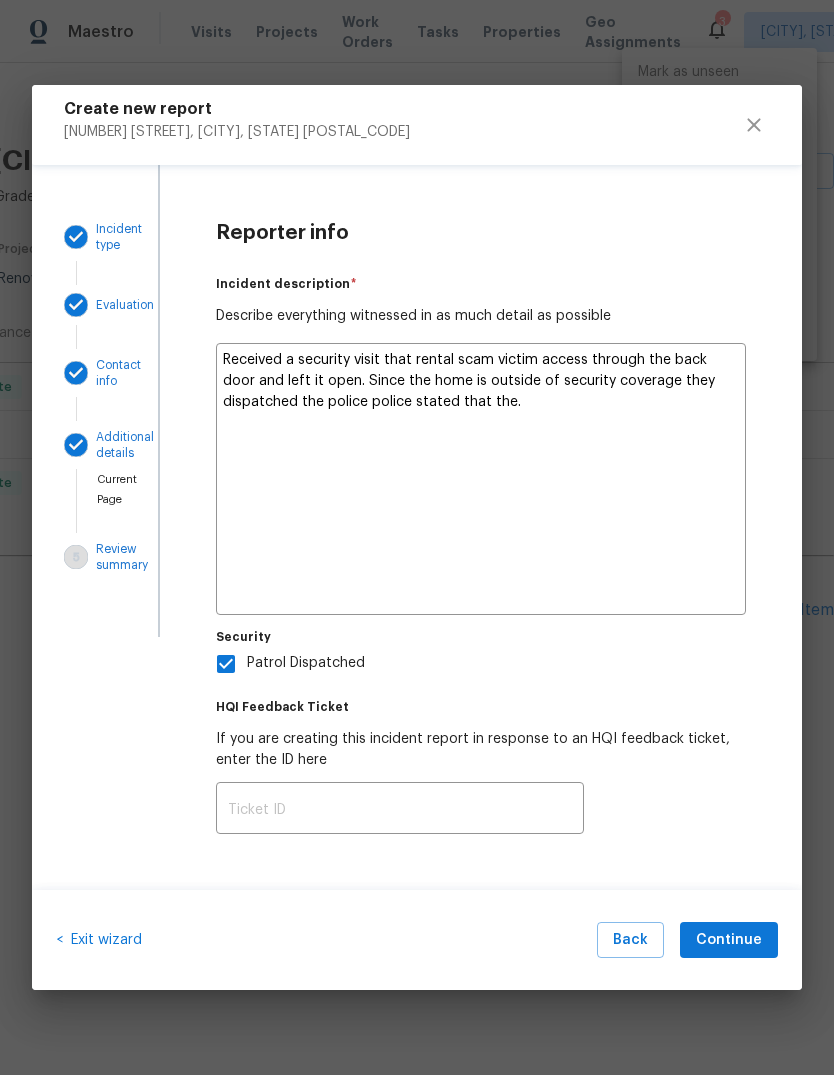 type on "x" 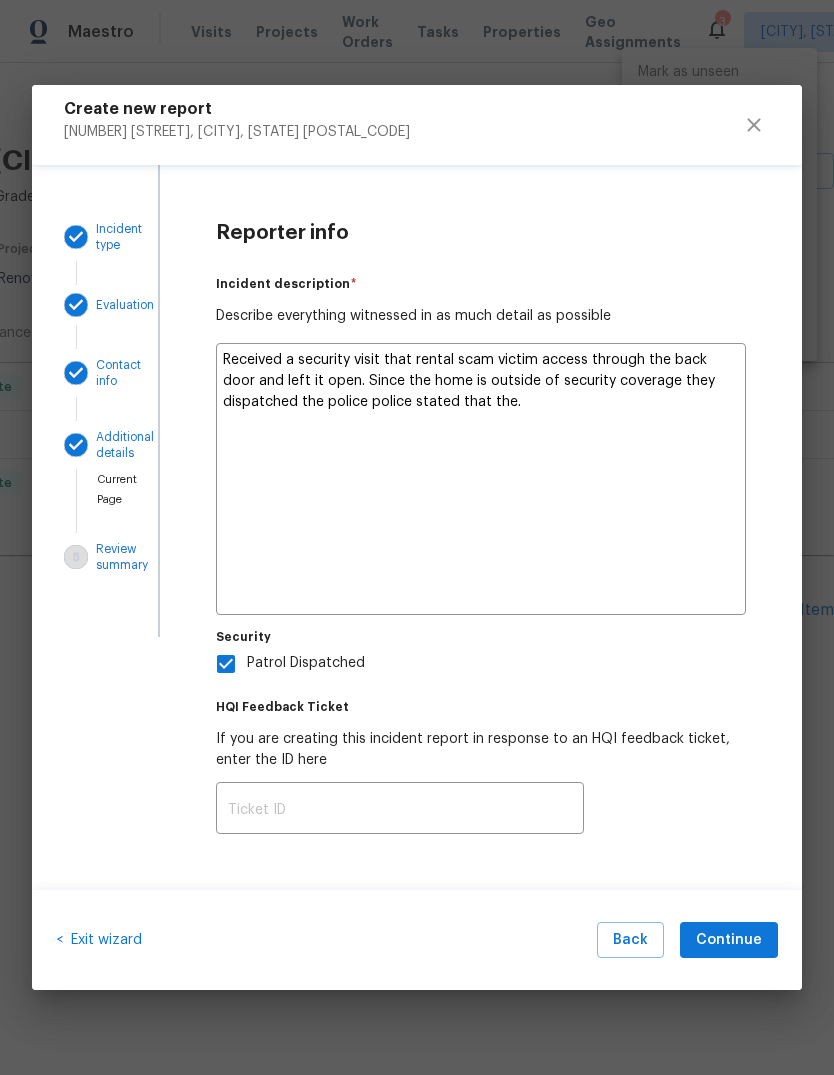type on "Received a security visit that rental scam victim access through the back door and left it open. Since the home is outside of security coverage they dispatched the police police stated that the back door is" 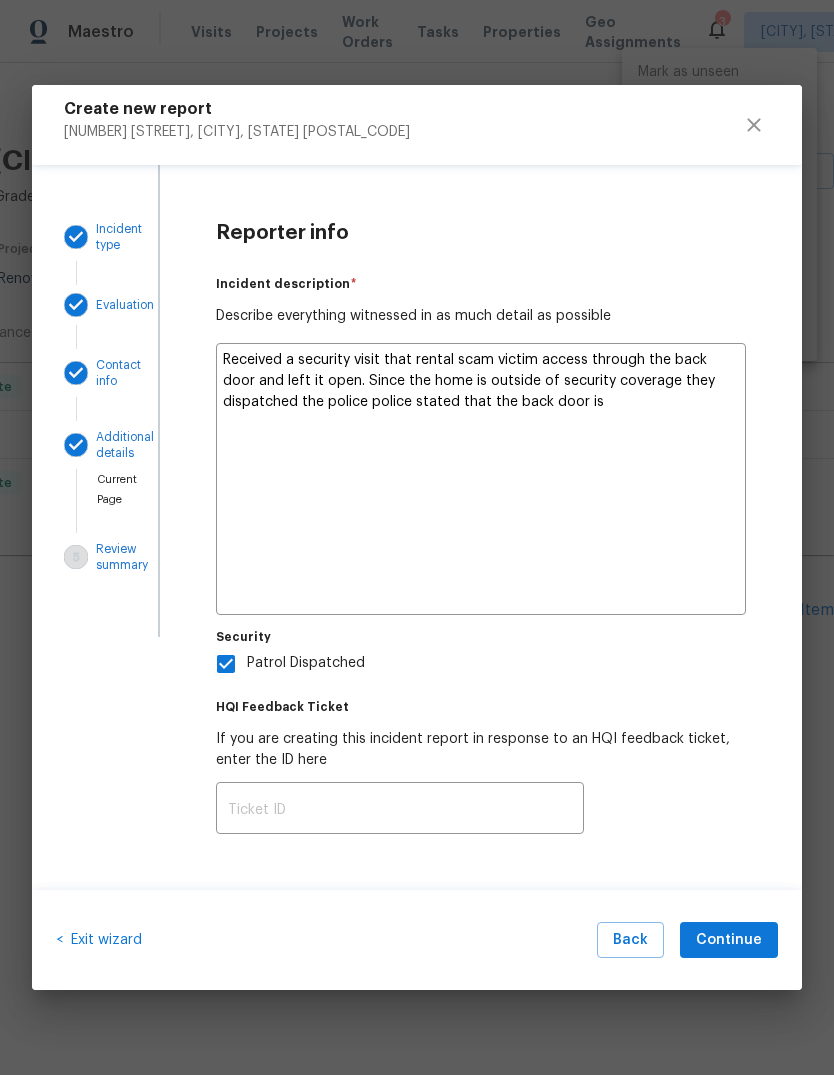 type on "x" 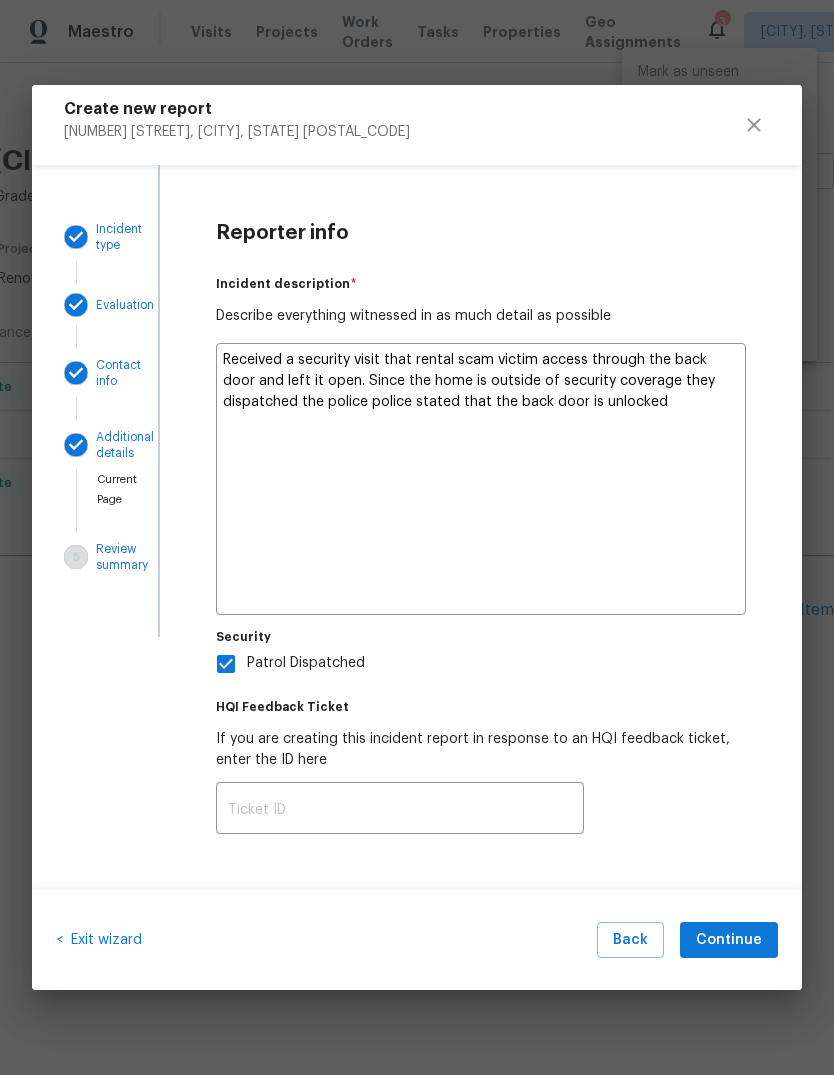 type on "x" 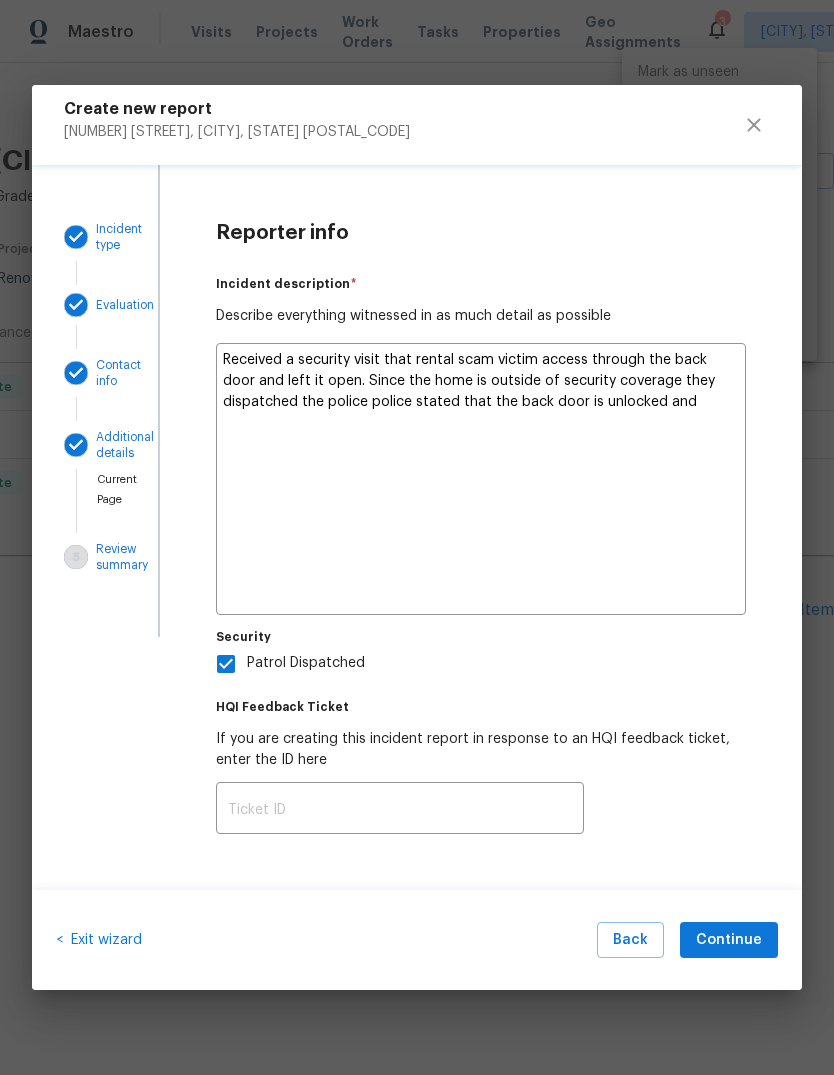 type on "x" 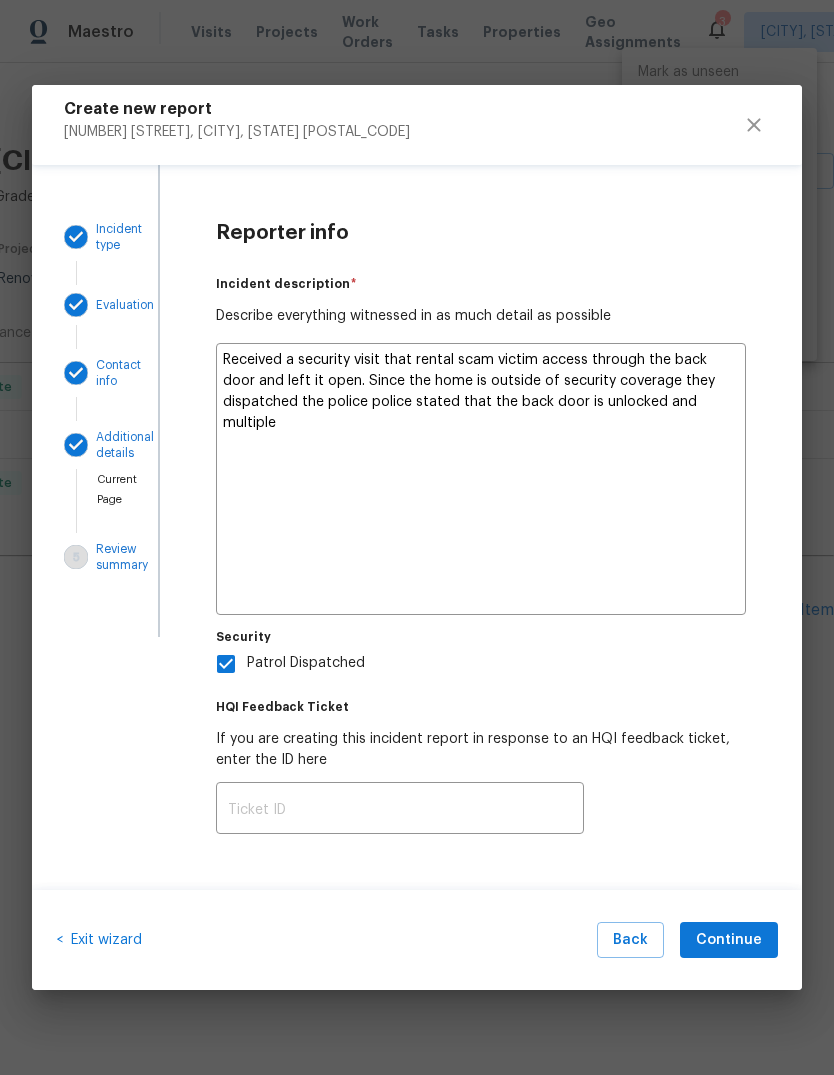 type on "x" 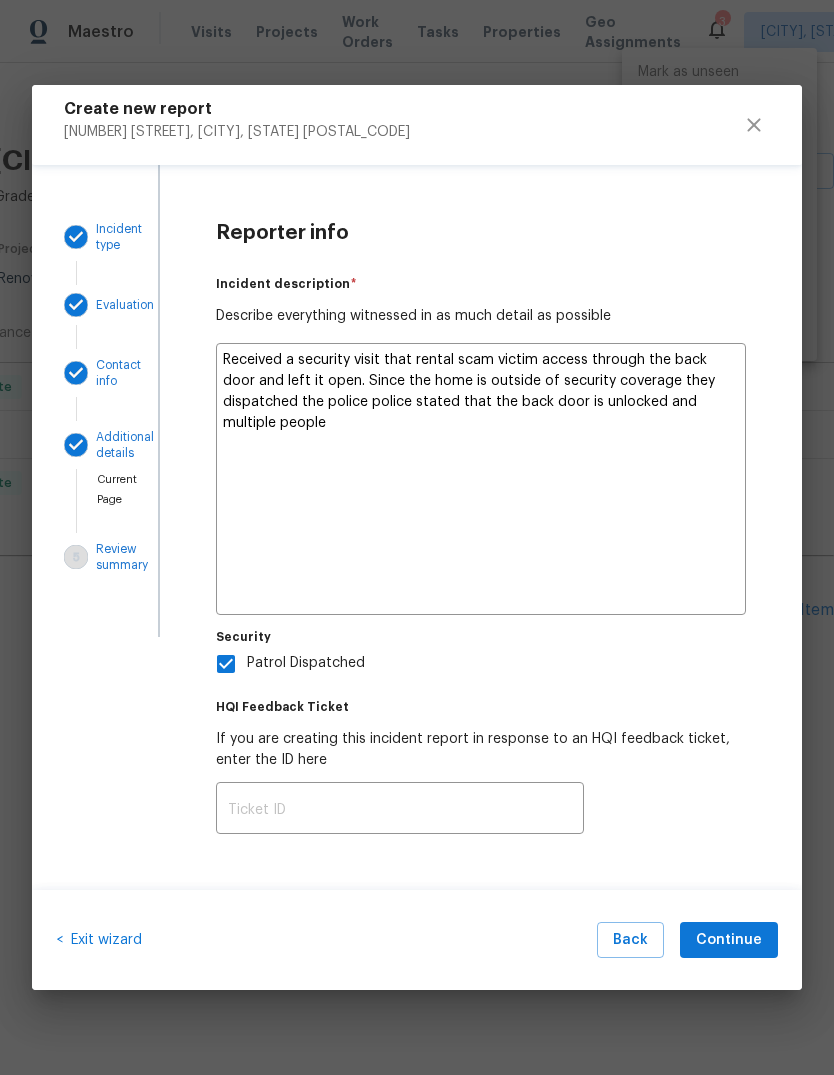 type on "x" 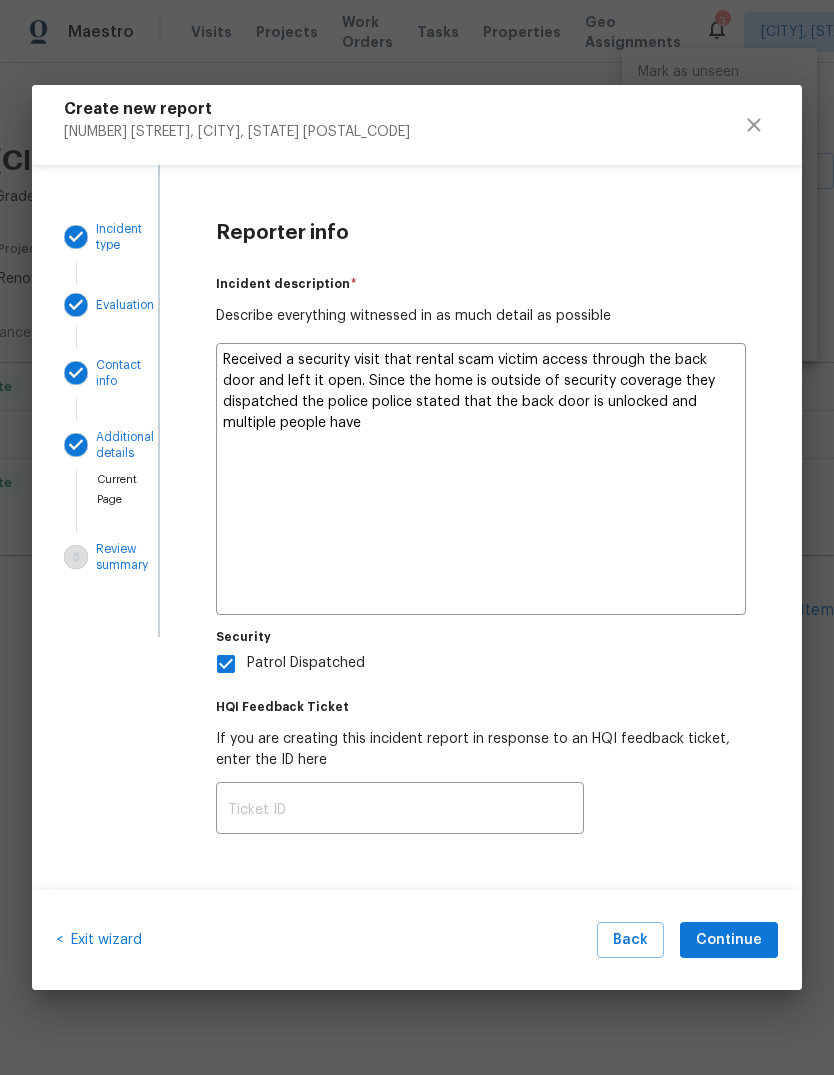 type on "x" 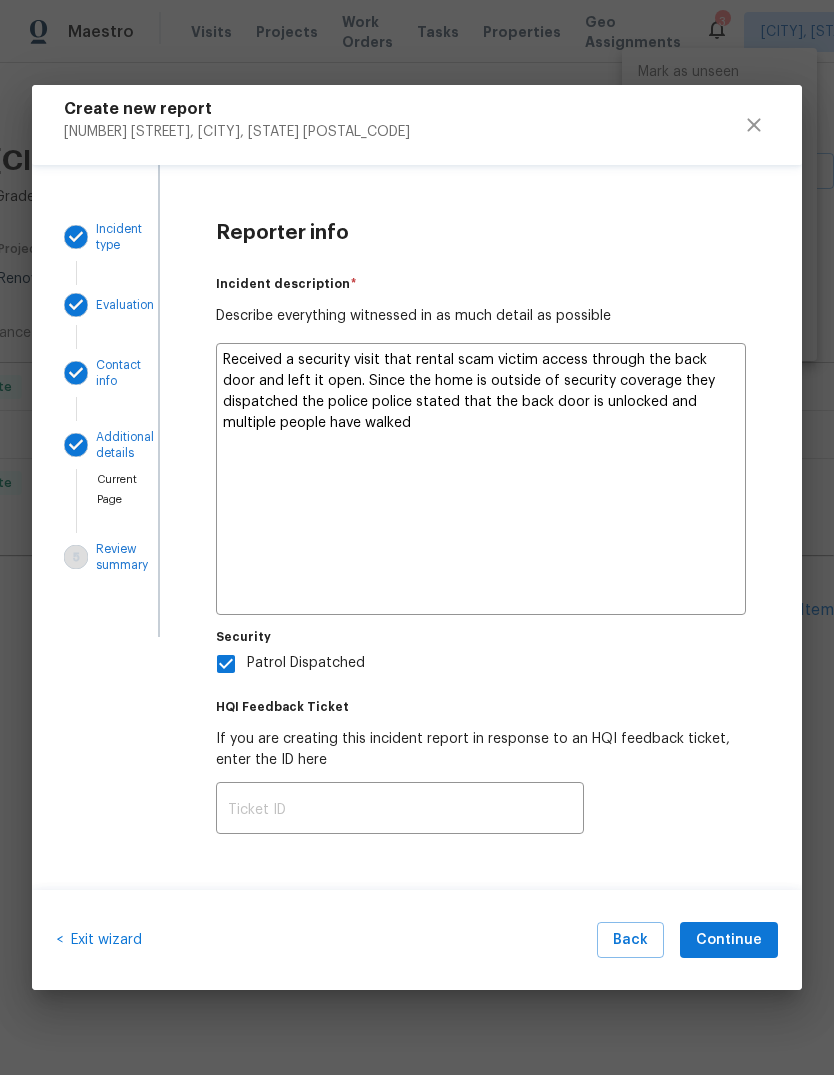 type on "x" 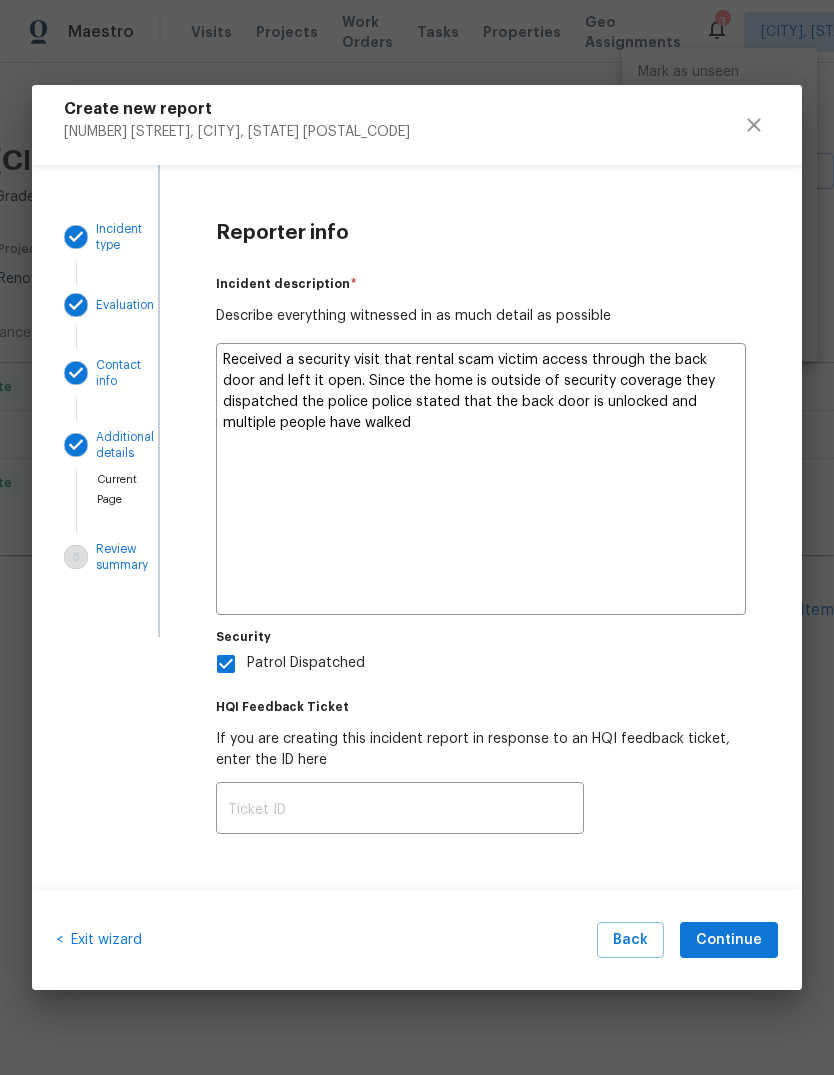 type on "Received a security visit that rental scam victim access through the back door and left it open. Since the home is outside of security coverage they dispatched the police police stated that the back door is unlocked and multiple people have walked through on" 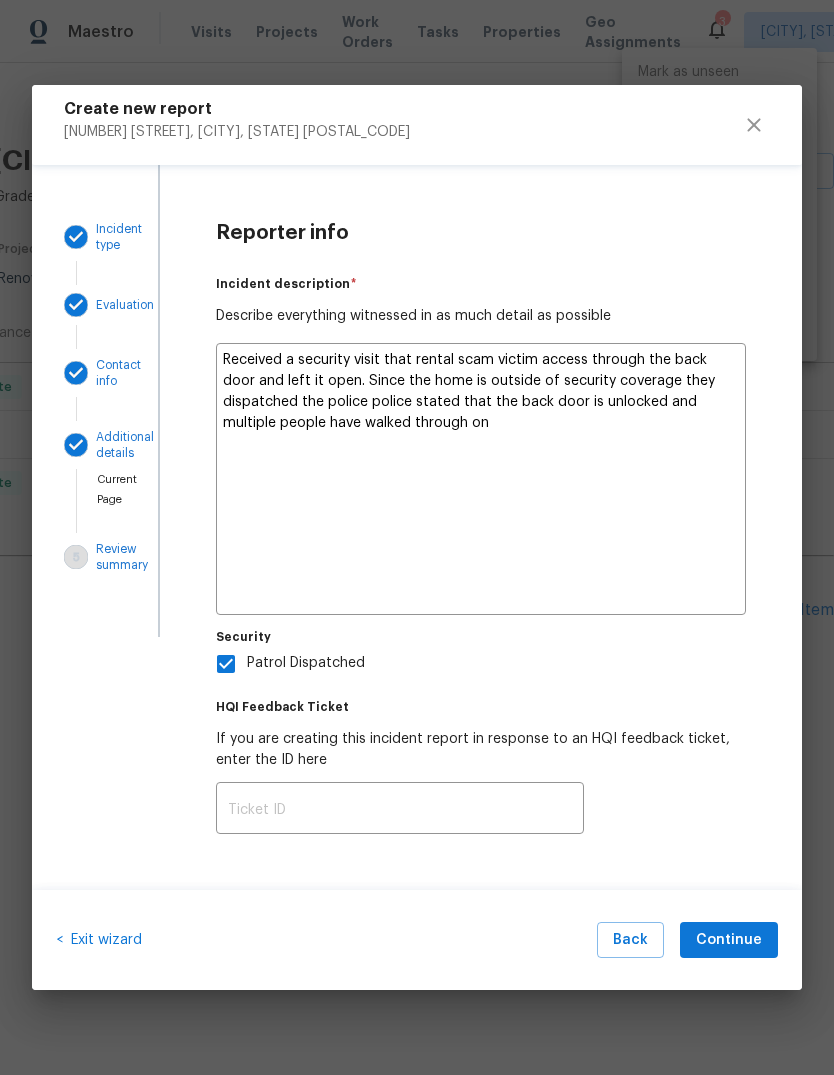 type on "x" 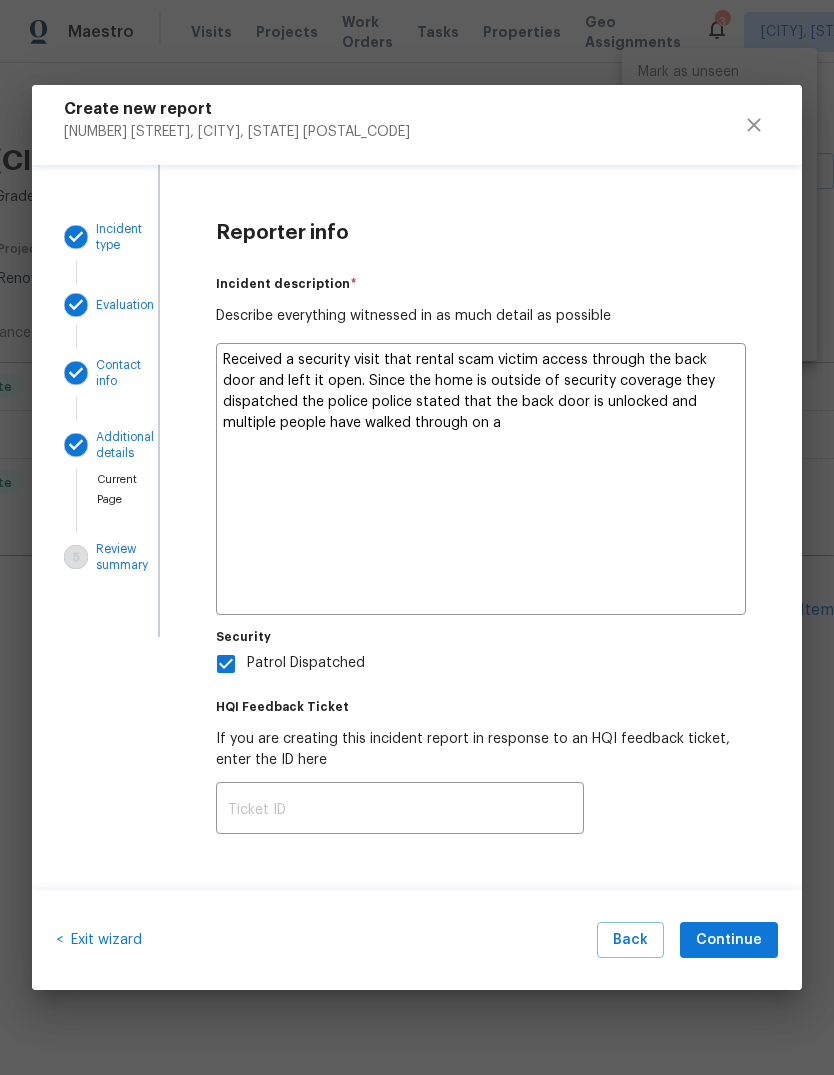 type on "x" 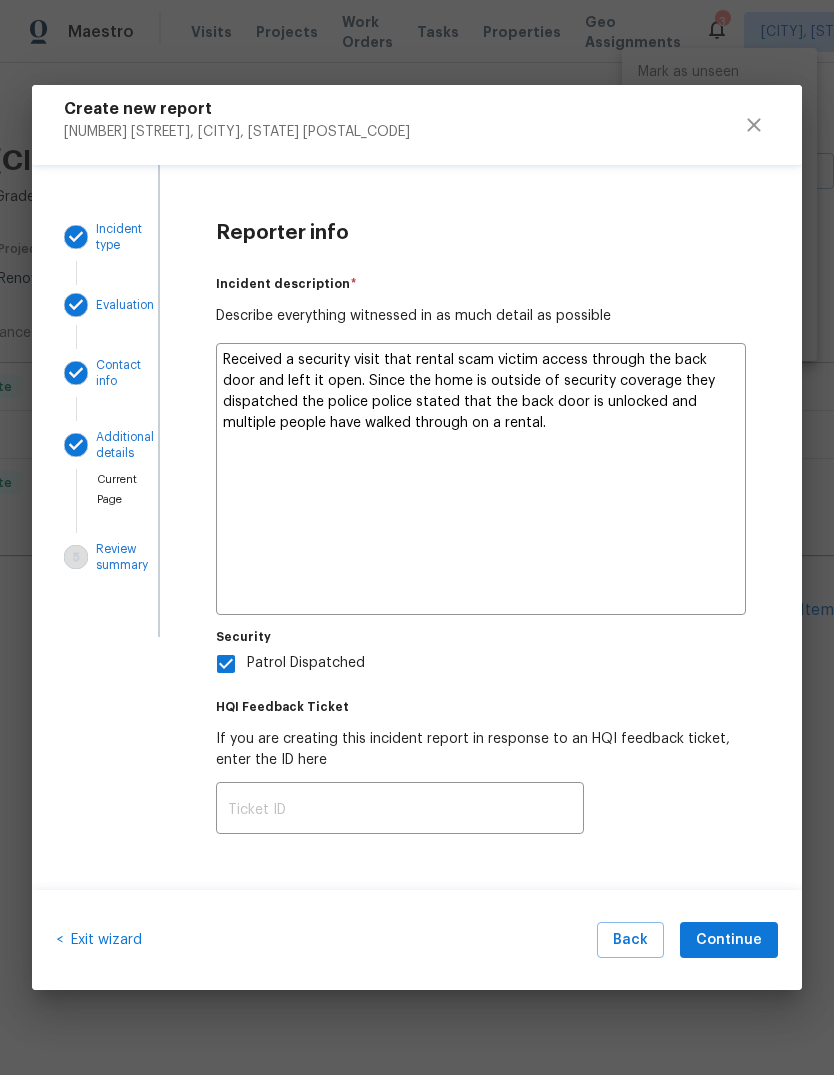 type on "x" 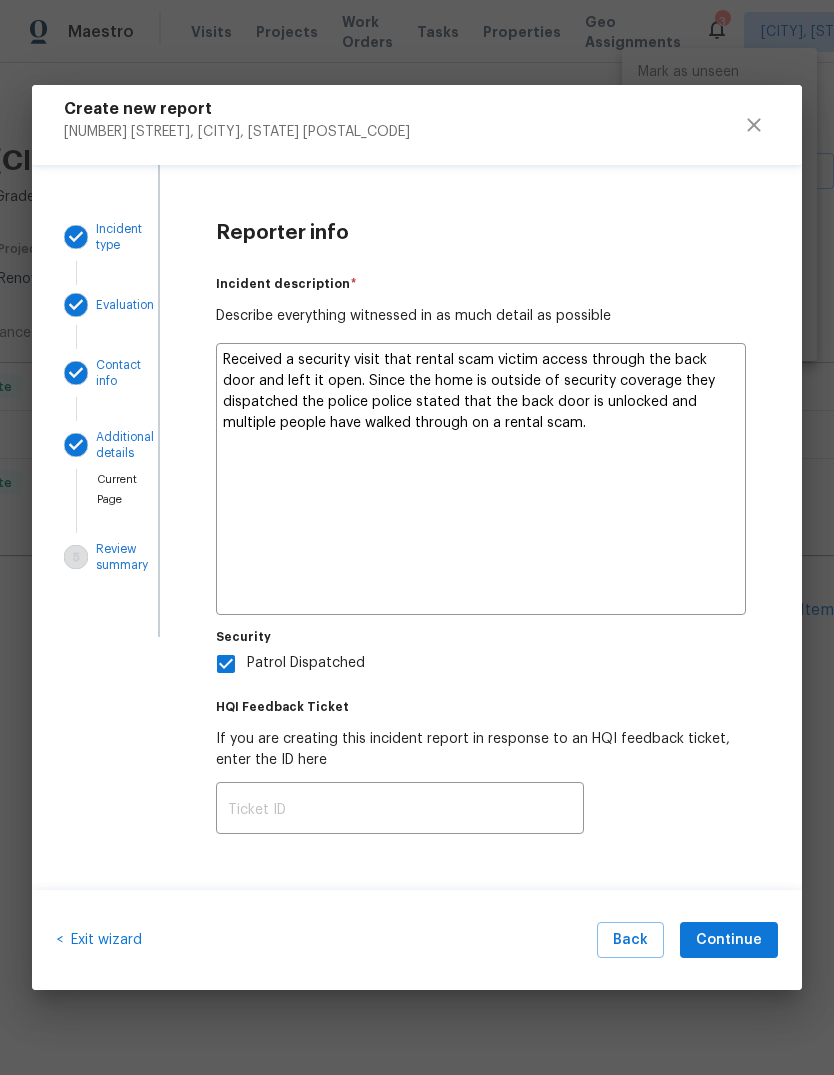 type on "x" 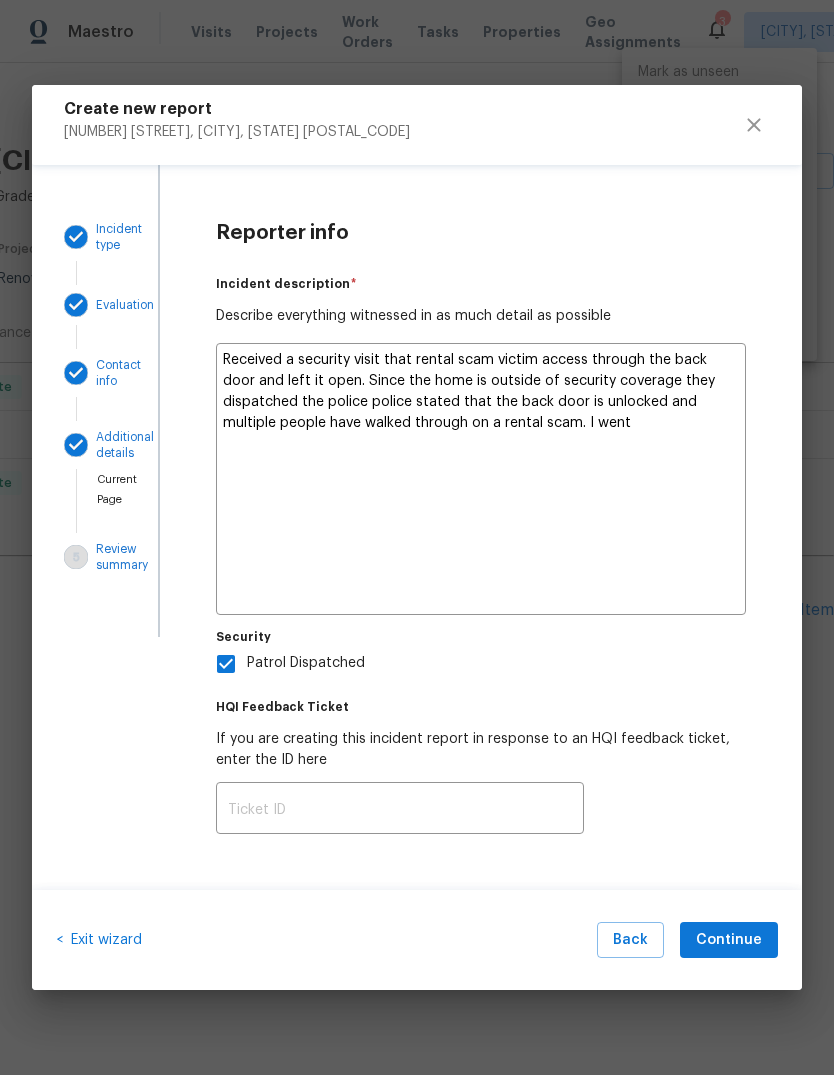 type on "x" 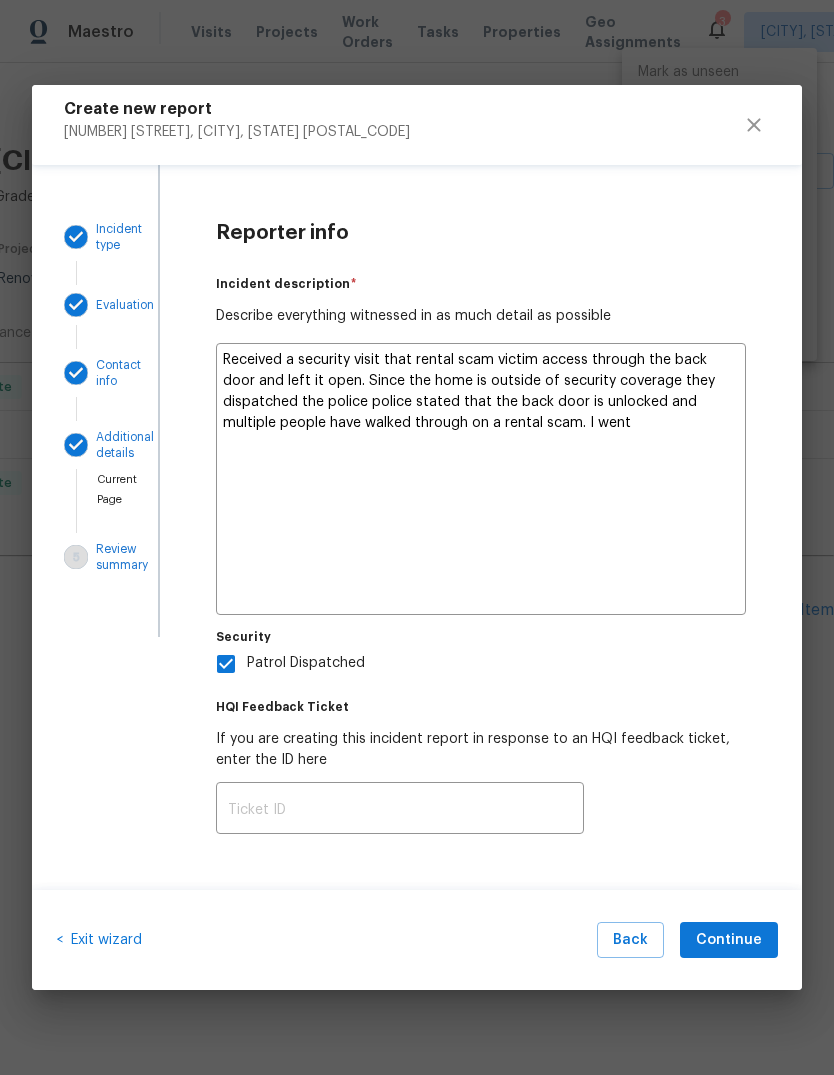 type on "Received a security visit that rental scam victim access through the back door and left it open. Since the home is outside of security coverage they dispatched the police police stated that the back door is unlocked and multiple people have walked through on a rental scam. I went." 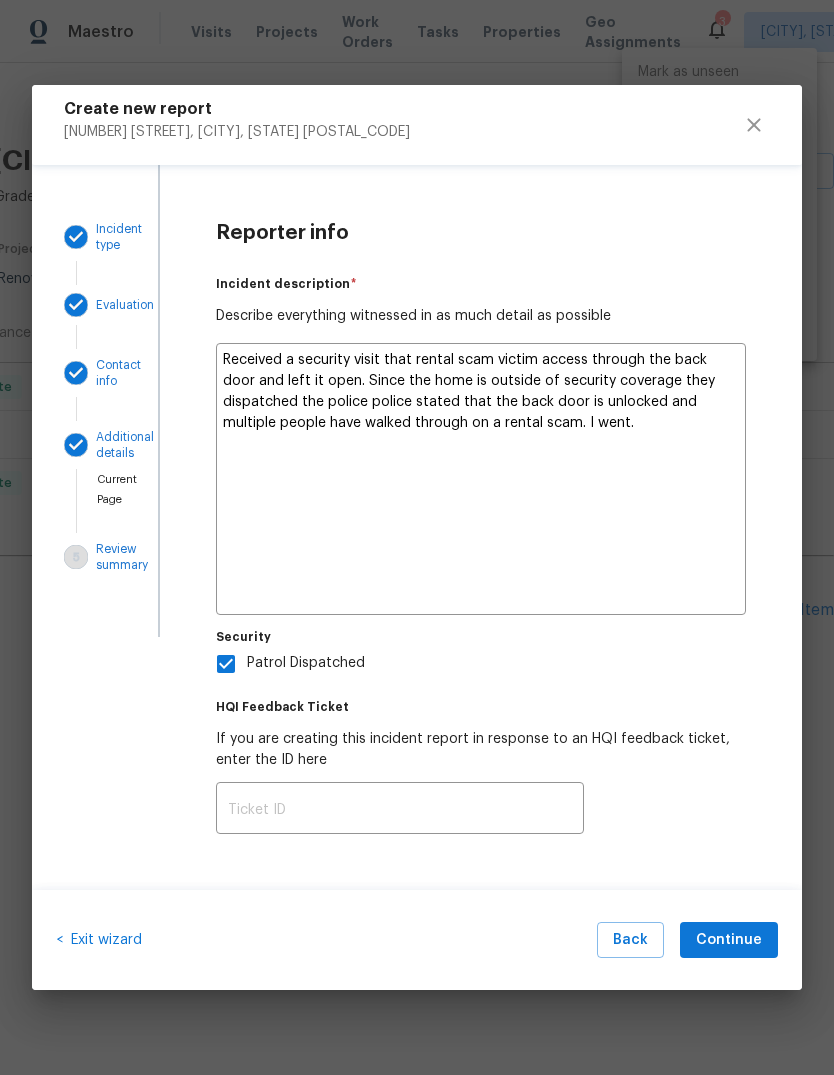 type on "x" 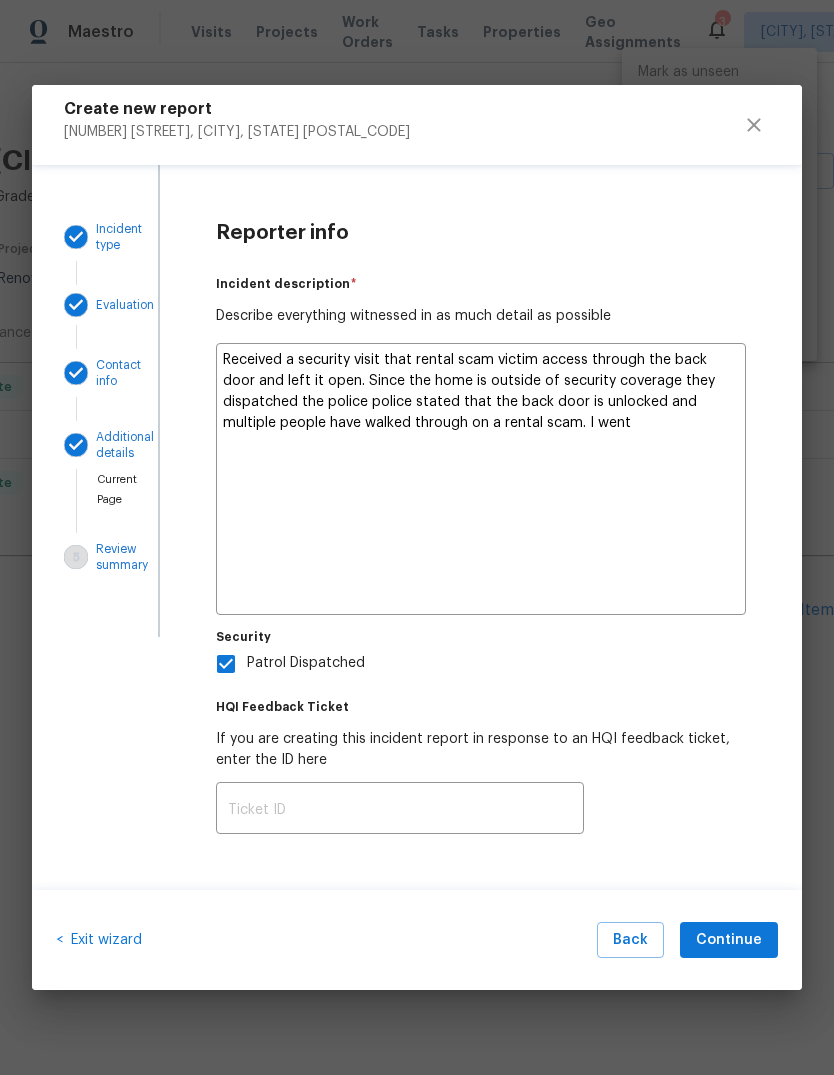 type on "x" 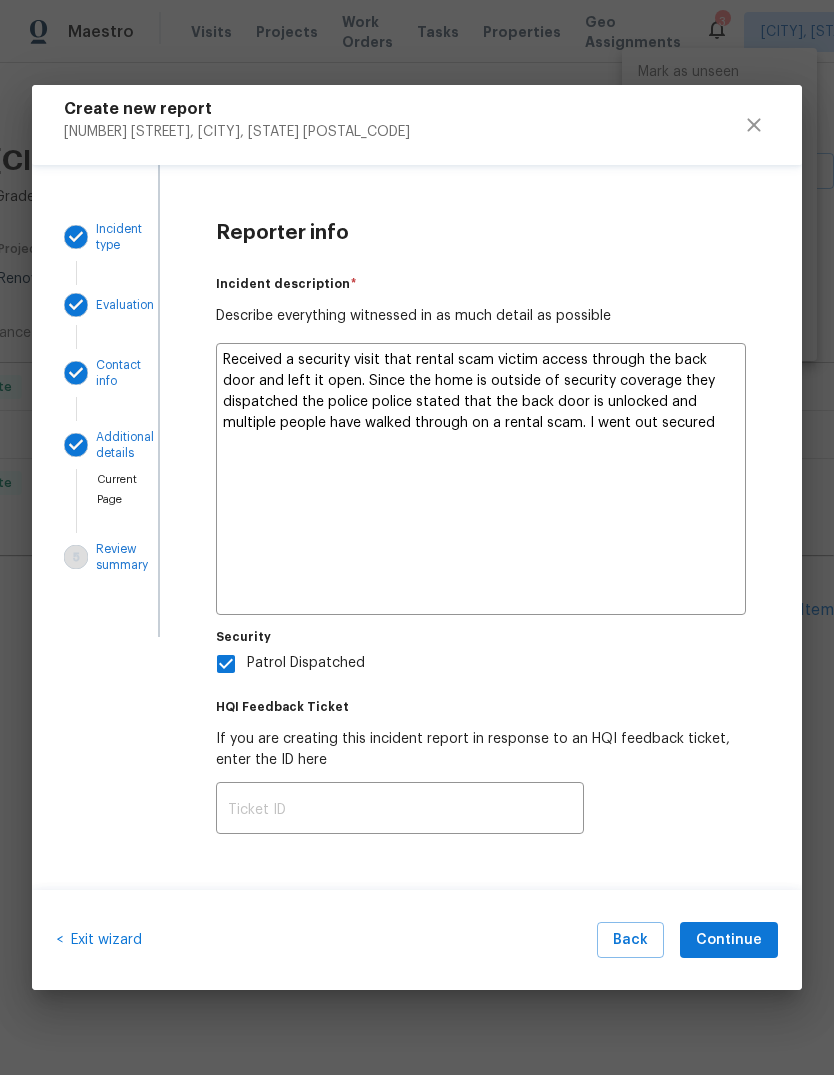 type on "x" 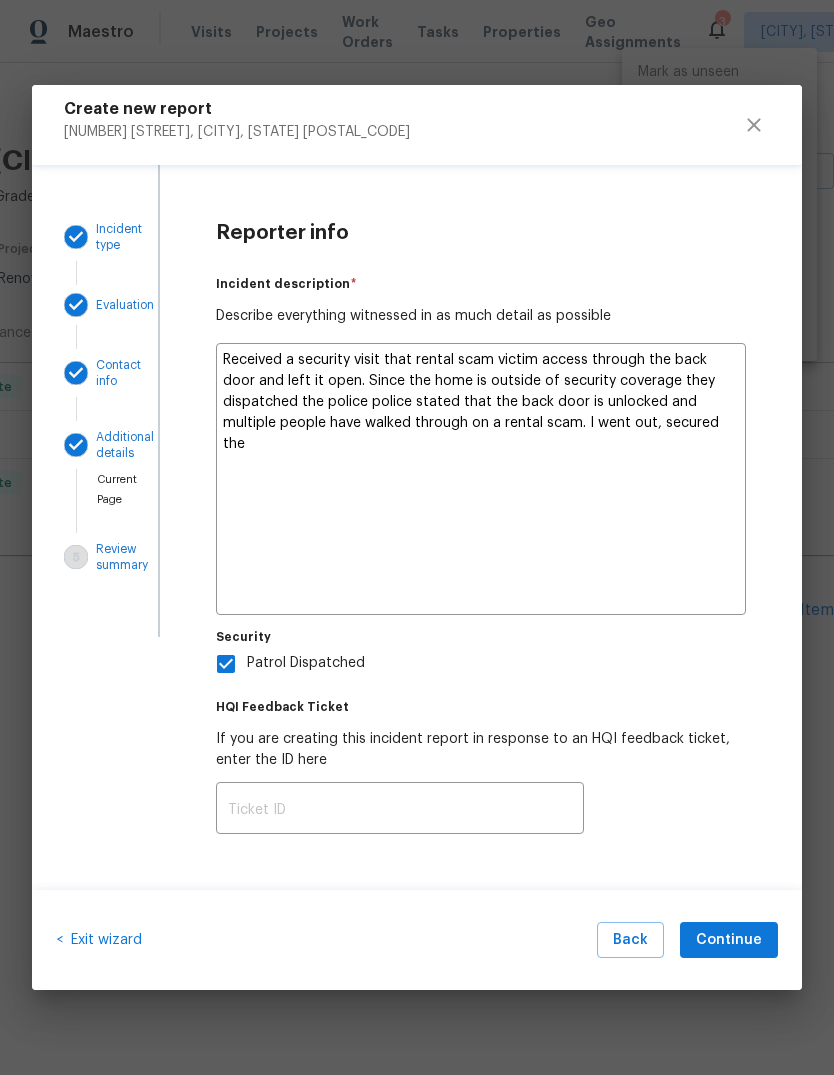 type on "x" 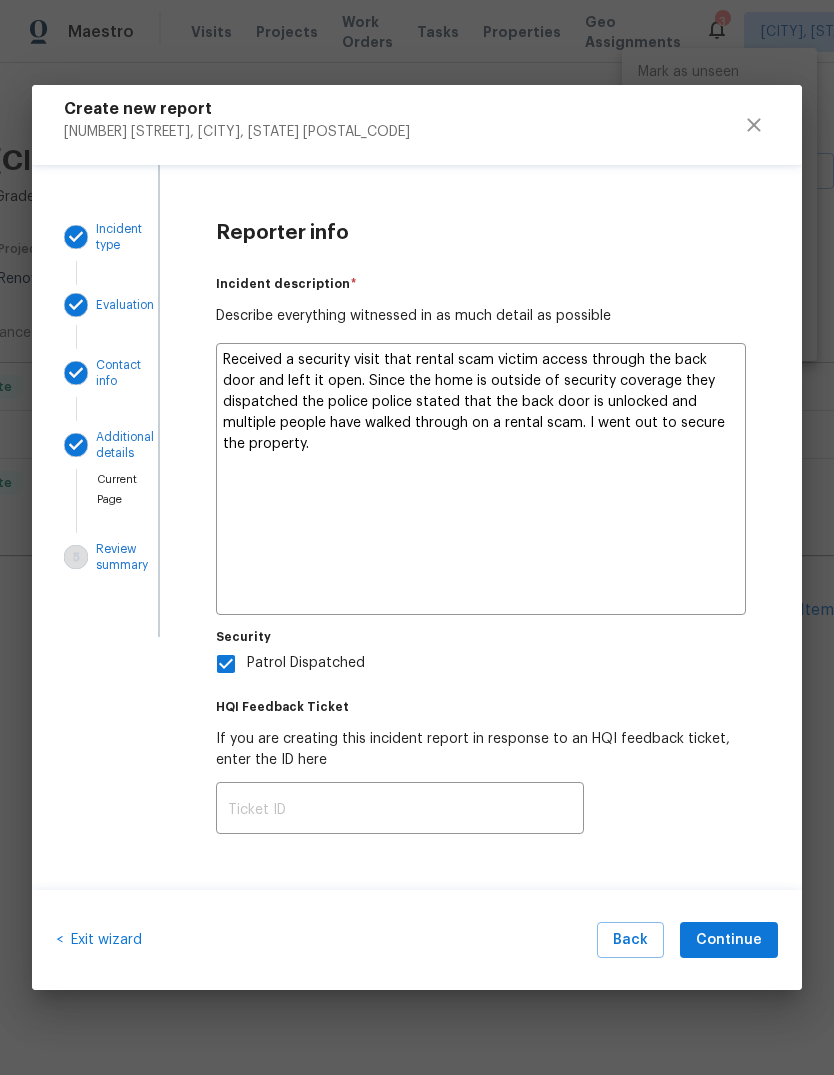 type on "x" 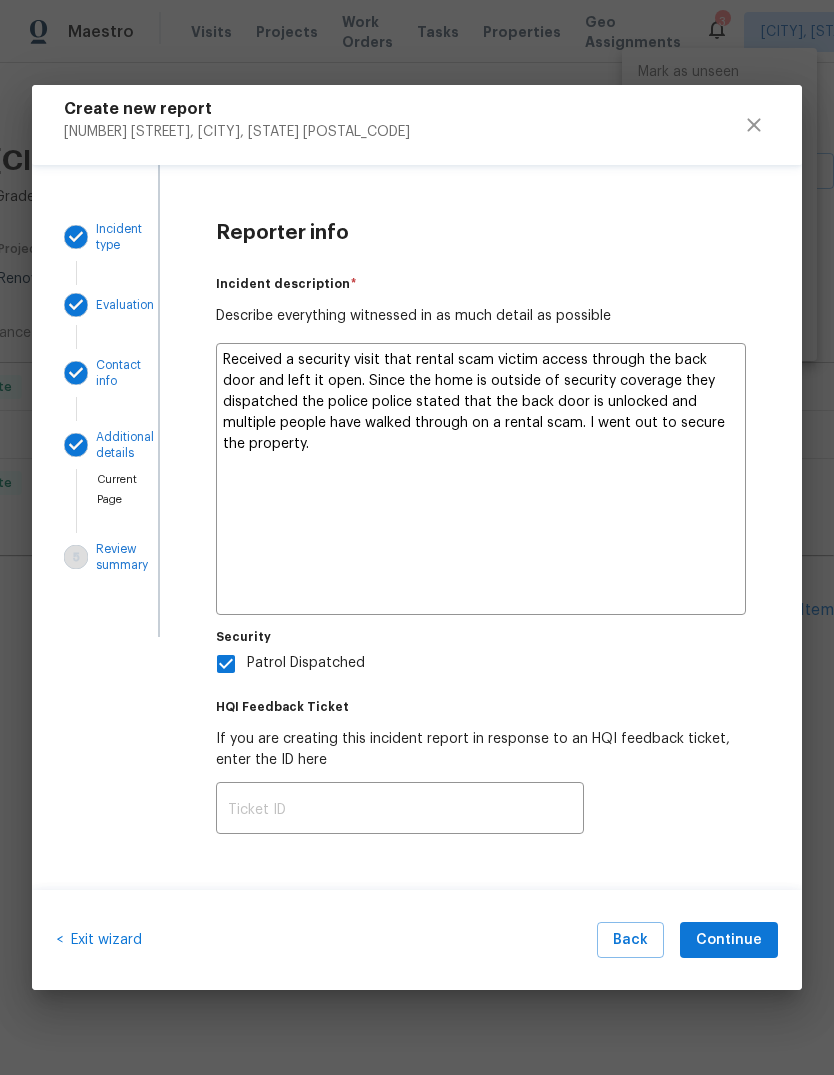 type on "Received a security visit that rental scam victim access through the back door and left it open. Since the home is outside of security coverage they dispatched the police police stated that the back door is unlocked and multiple people have walked through on a rental scam. I went out to secure the property changed the lockbox c." 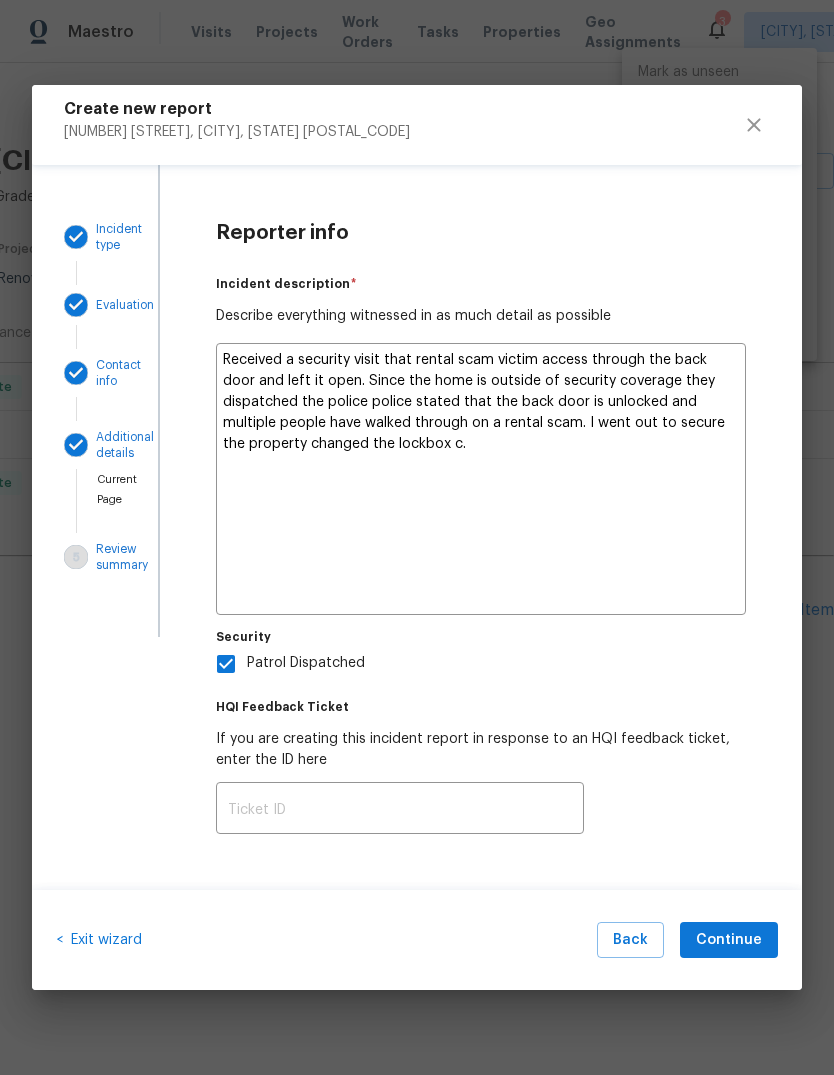 type on "x" 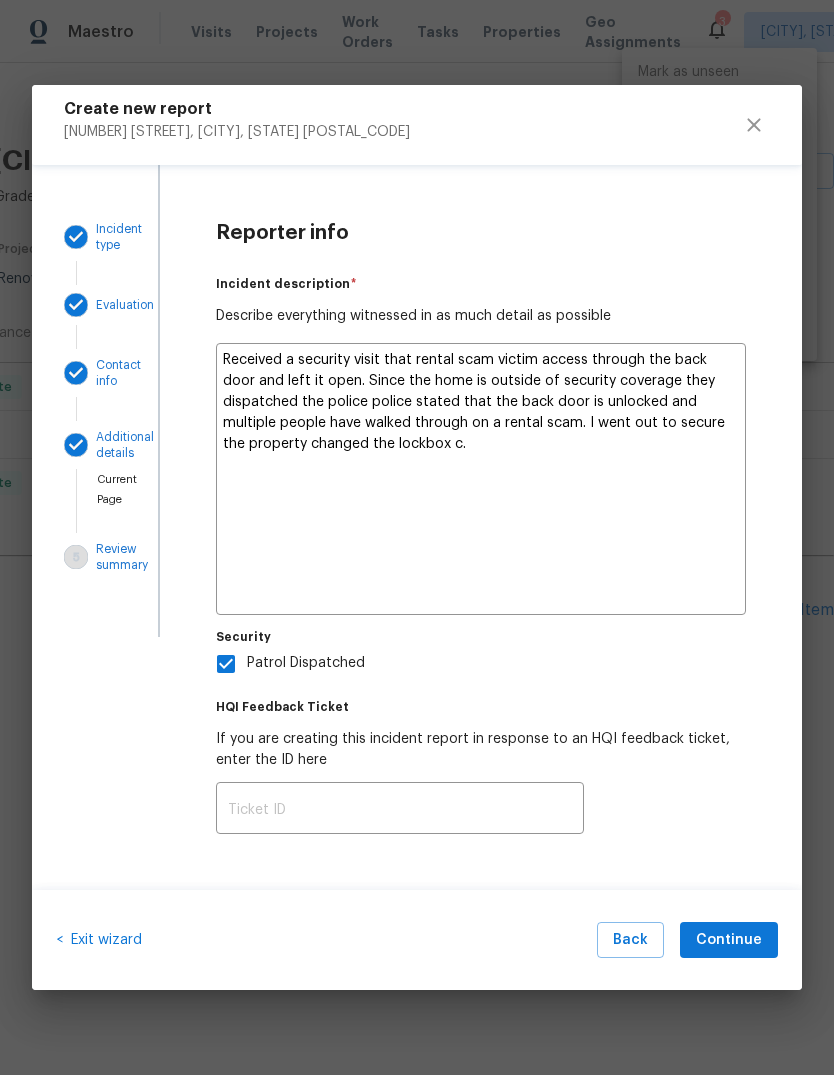 type on "Received a security visit that rental scam victim access through the back door and left it open. Since the home is outside of security coverage they dispatched the police police stated that the back door is unlocked and multiple people have walked through on a rental scam. I went out to secure the property changed the lockbox code" 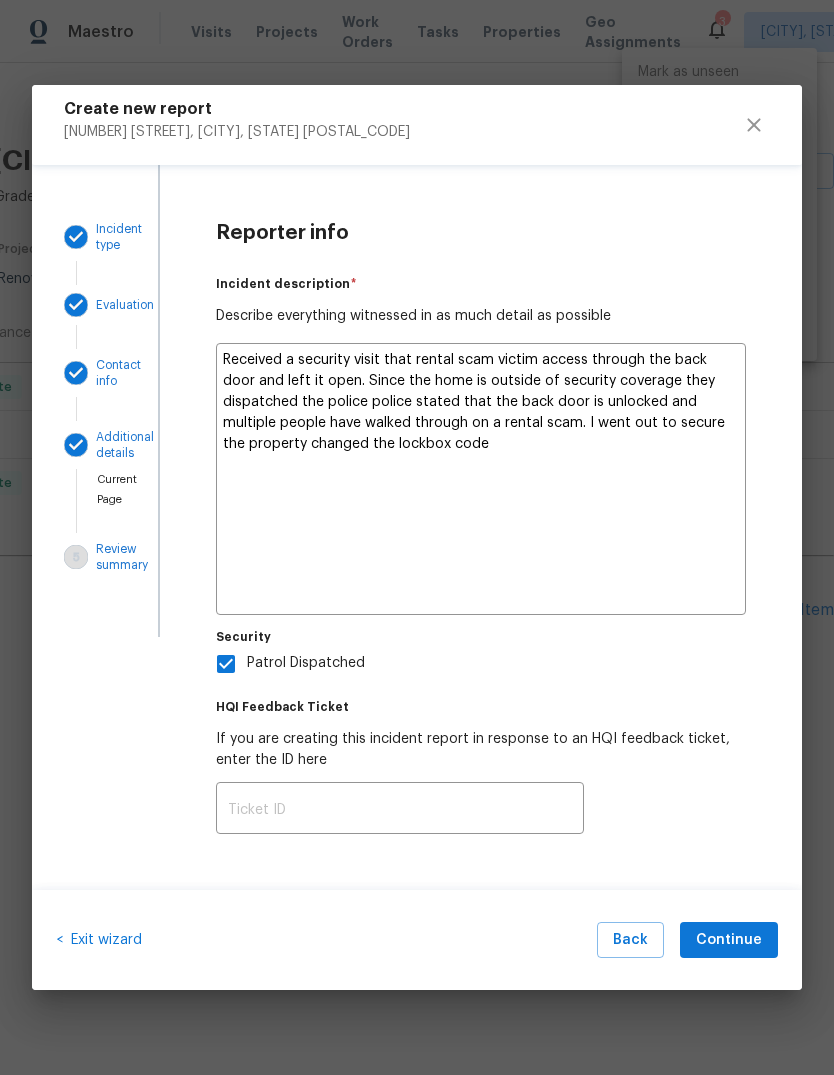 type on "x" 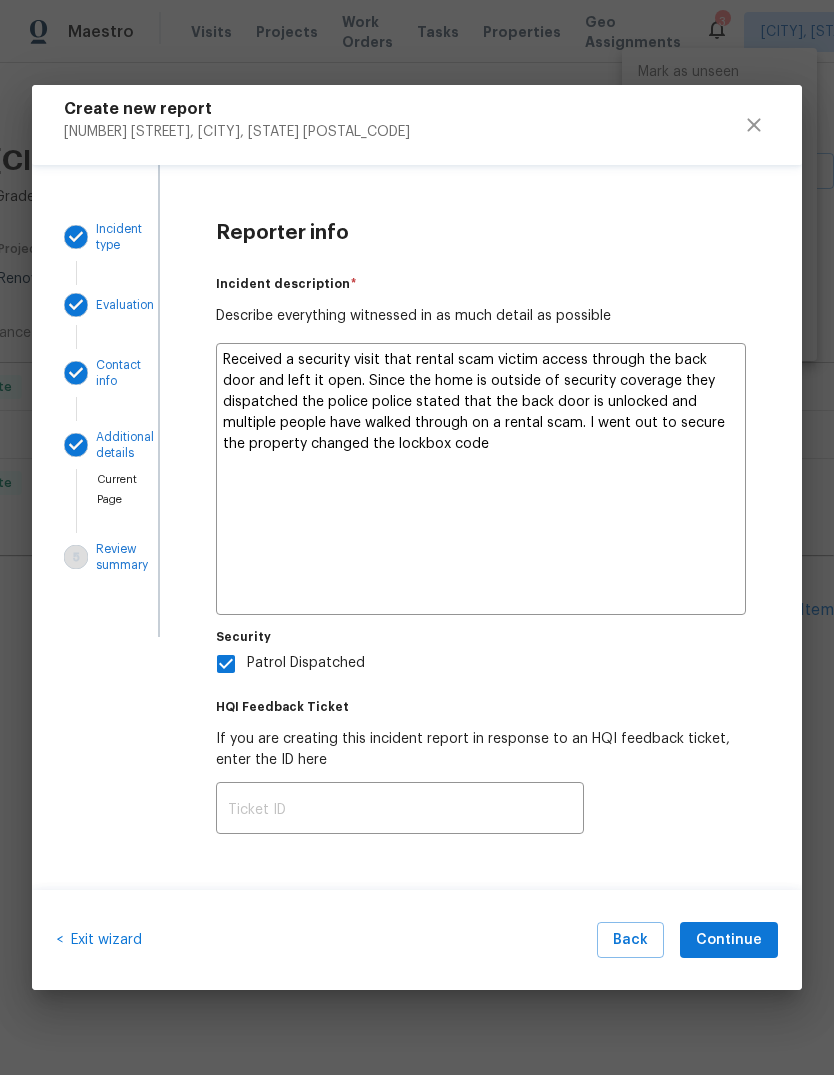 type on "Received a security visit that rental scam victim access through the back door and left it open. Since the home is outside of security coverage they dispatched the police police stated that the back door is unlocked and multiple people have walked through on a rental scam. I went out secured. the property changed the lockbox code." 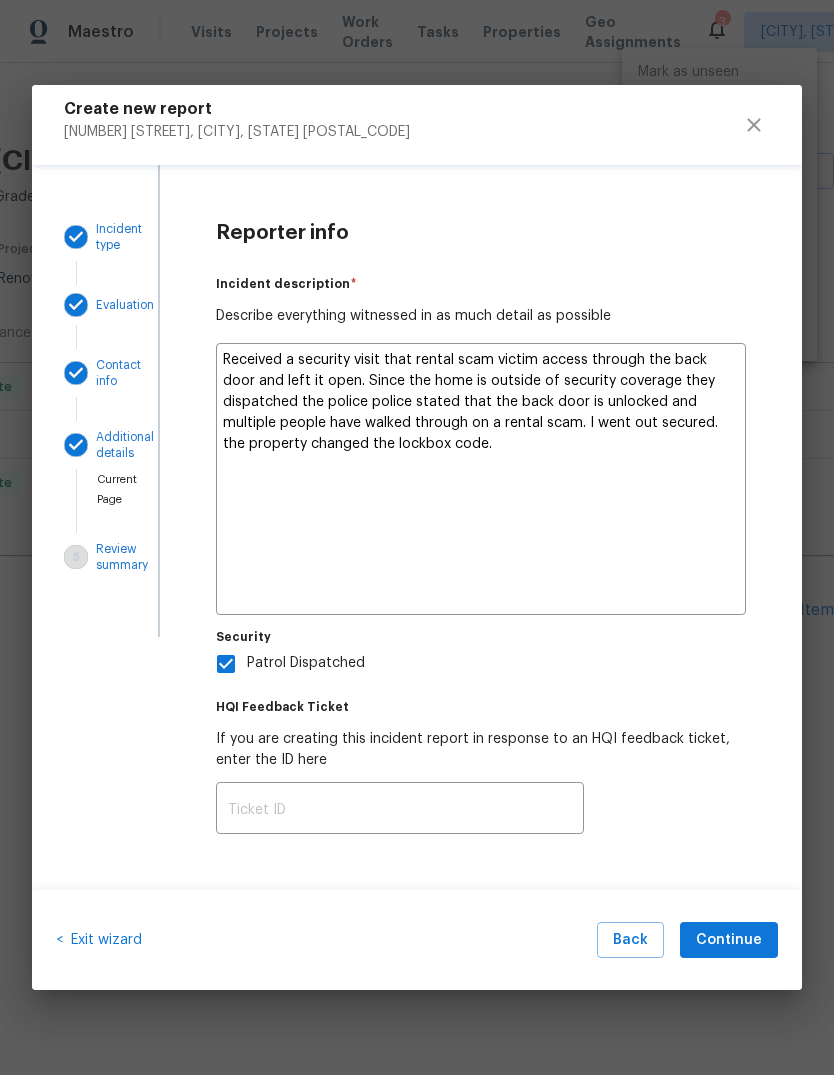 type on "x" 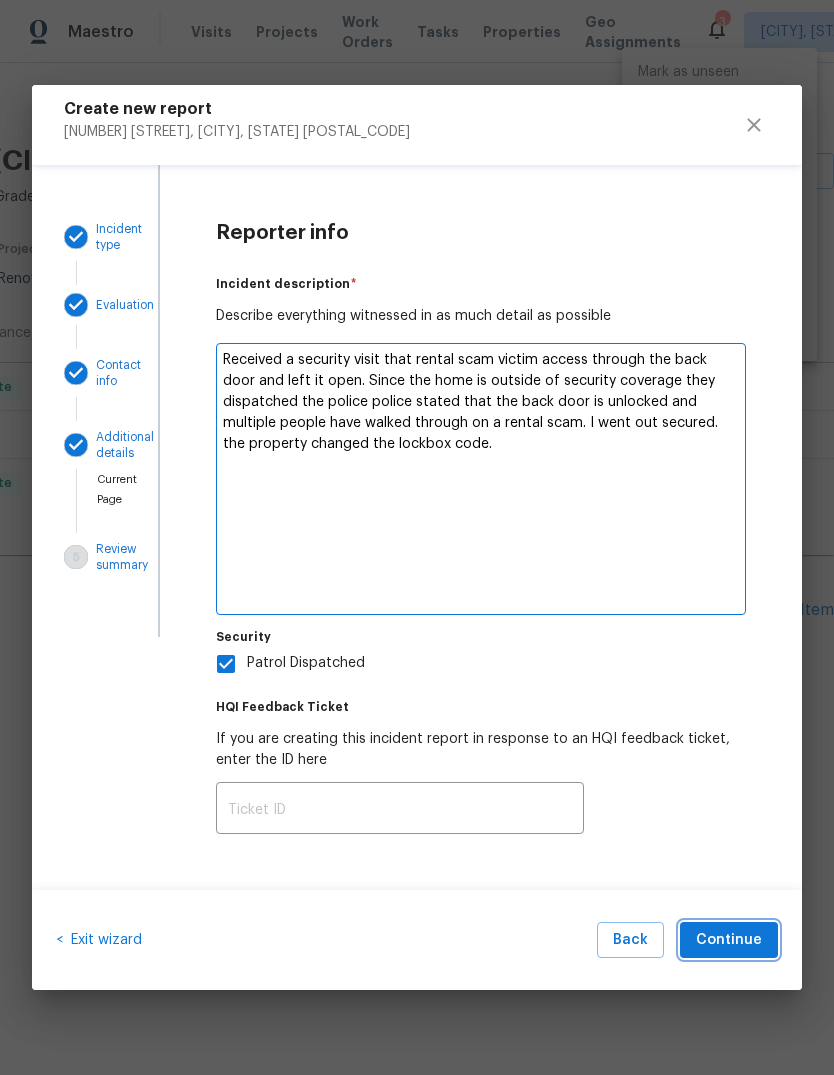 click on "Continue" at bounding box center (729, 940) 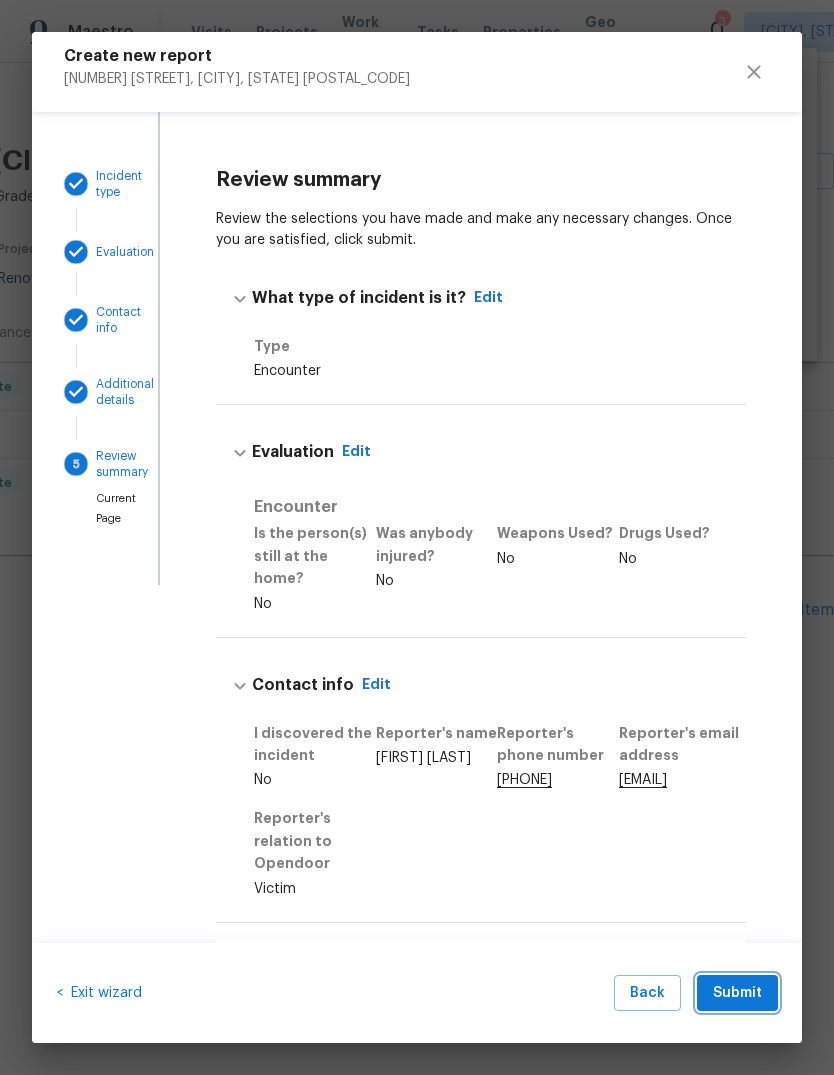 click on "Submit" at bounding box center (737, 993) 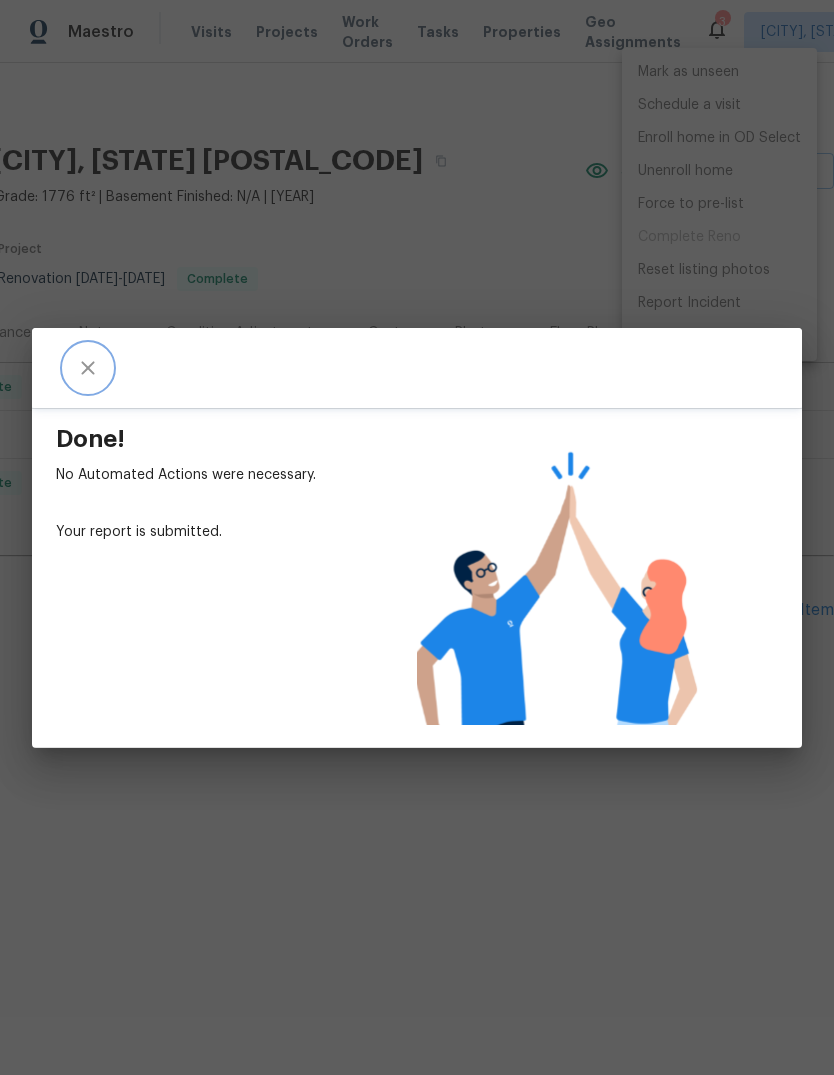click 